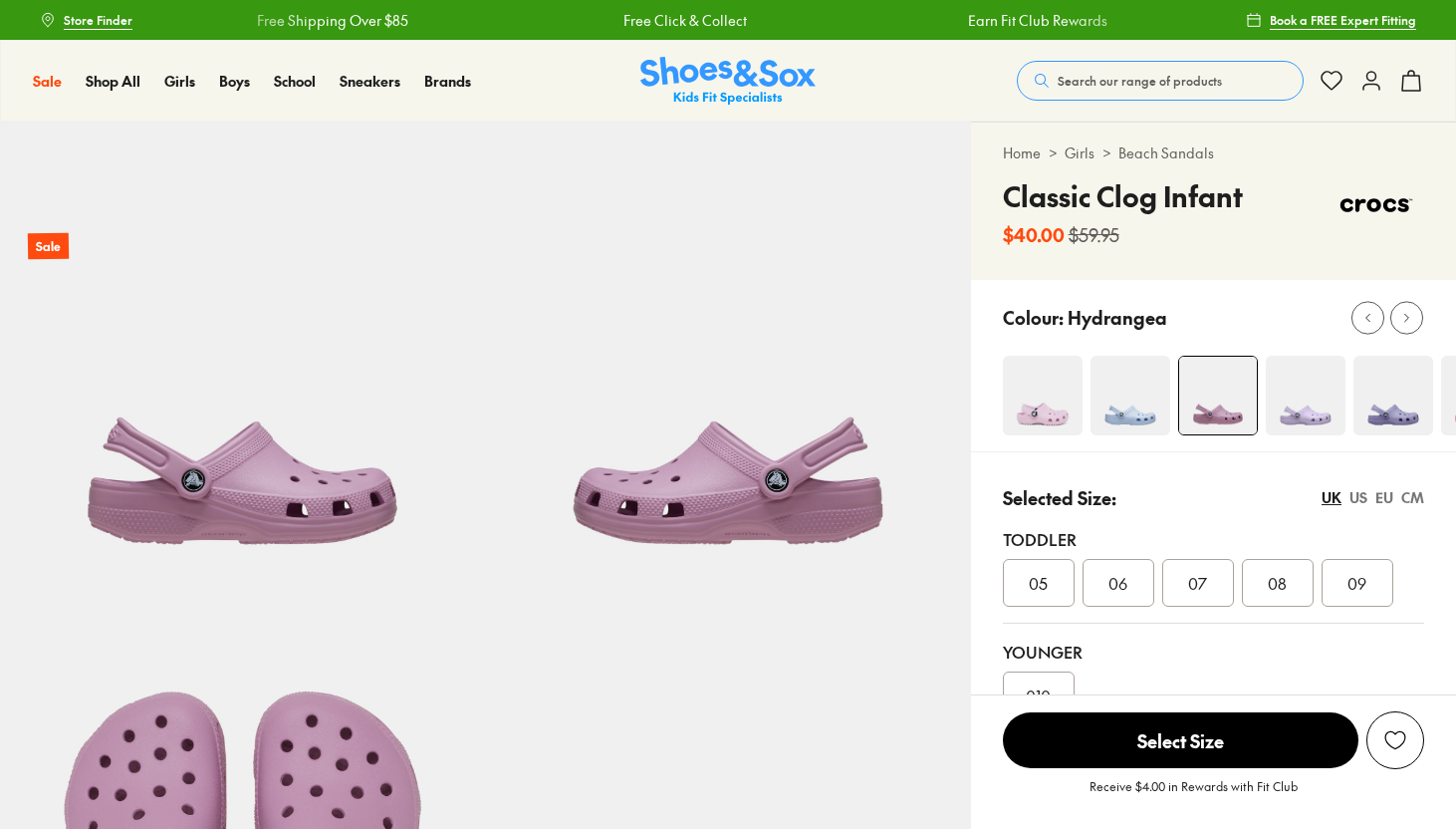 select on "*" 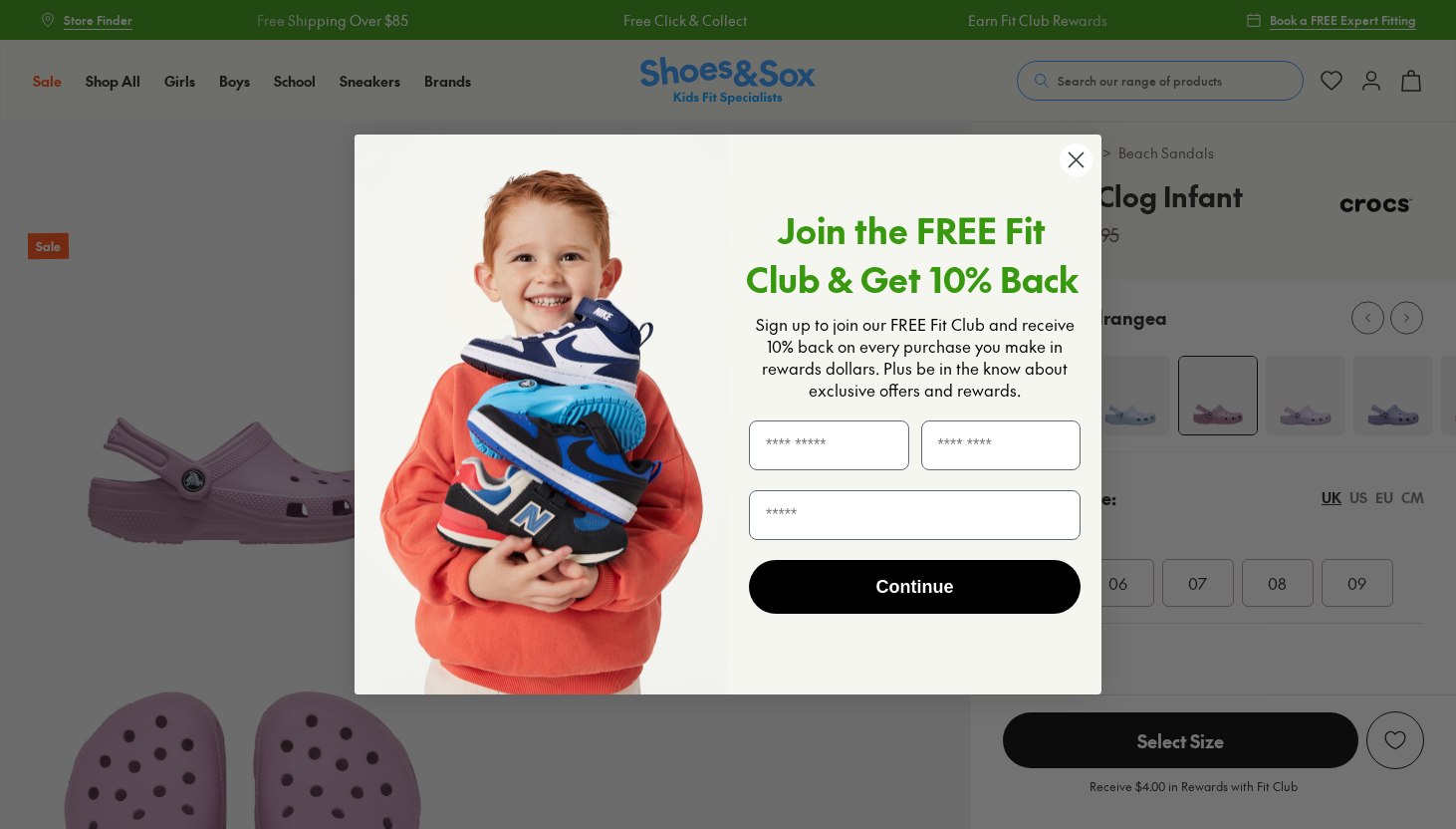 scroll, scrollTop: 0, scrollLeft: 0, axis: both 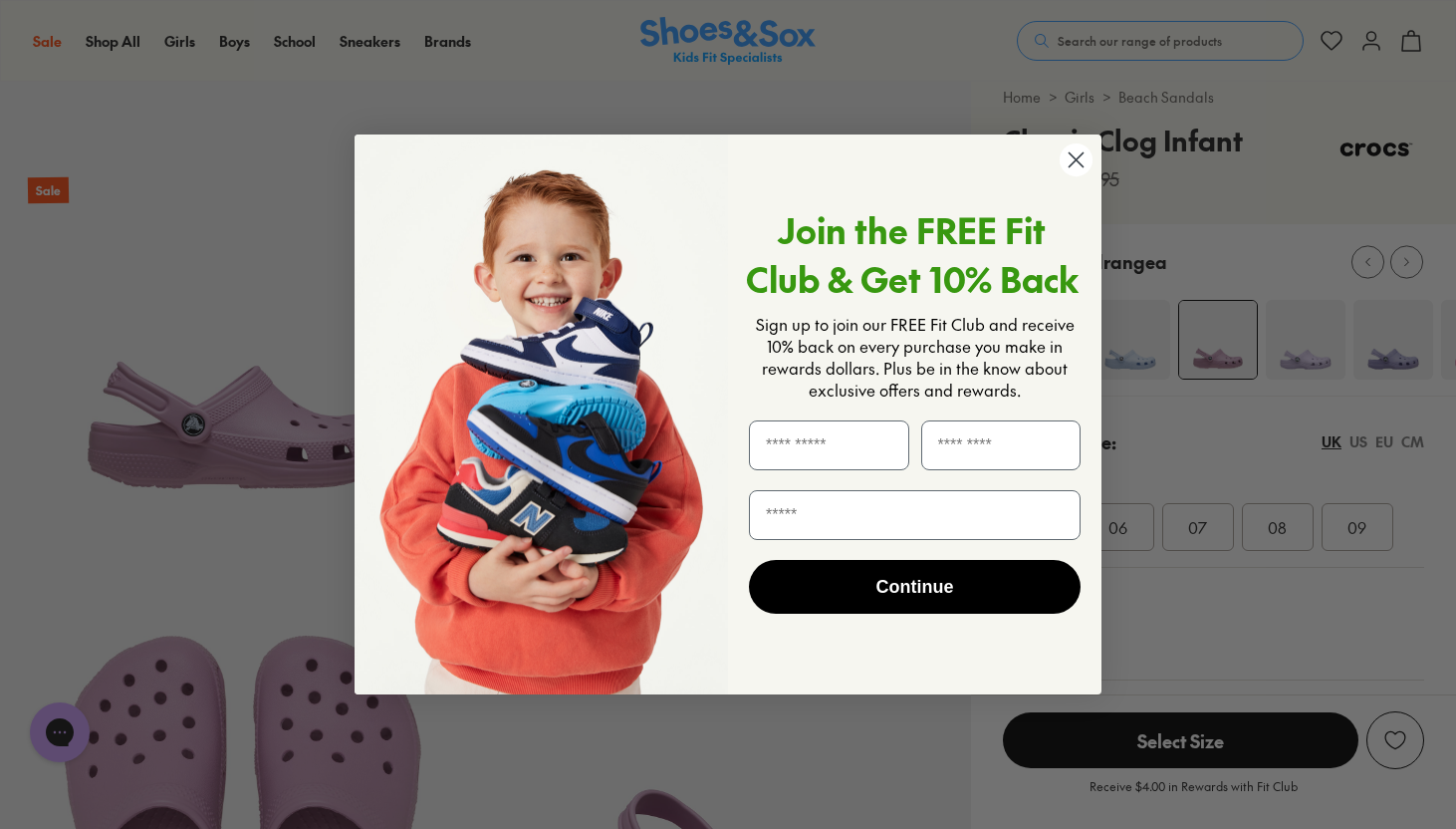 click 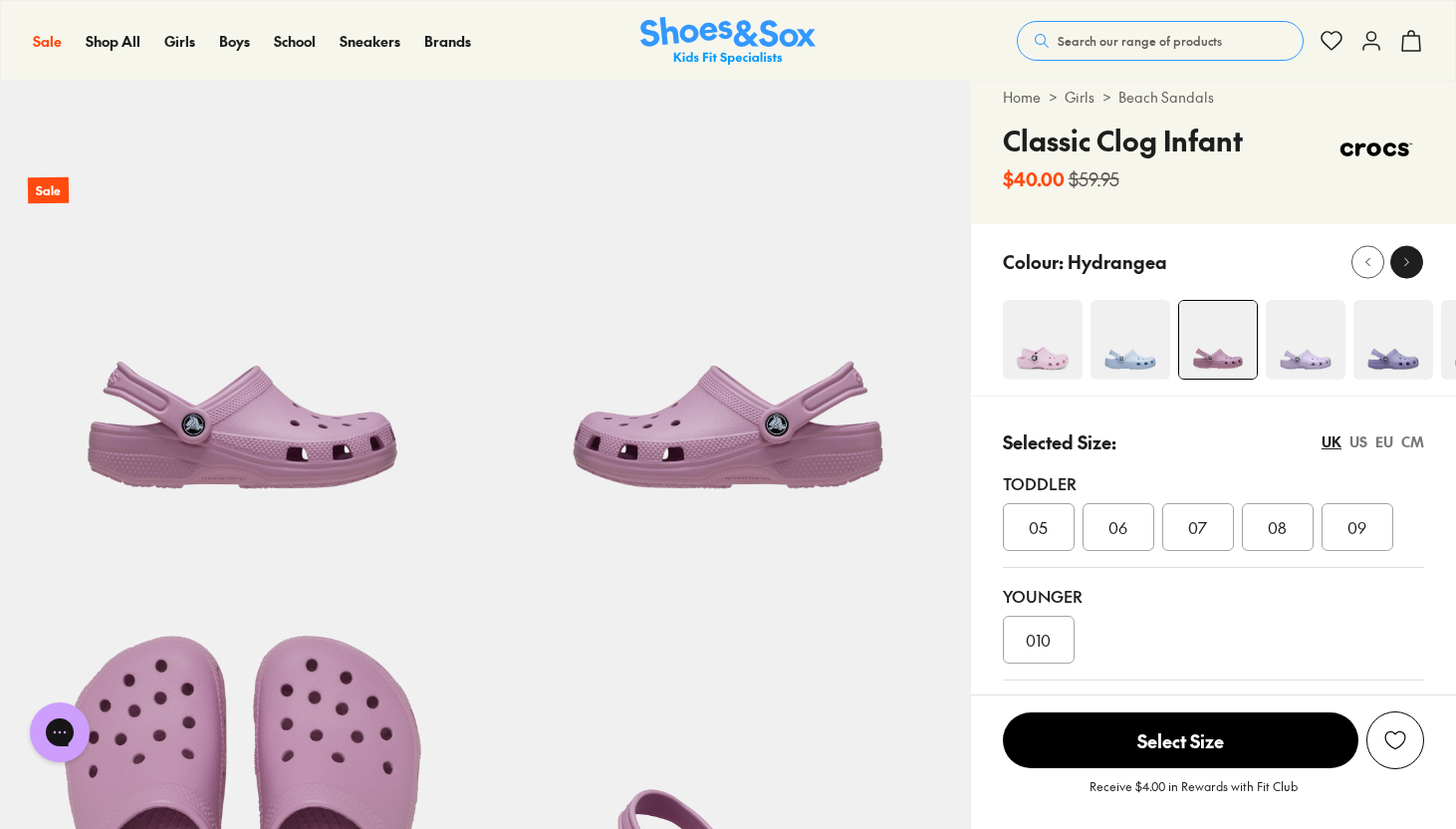 click 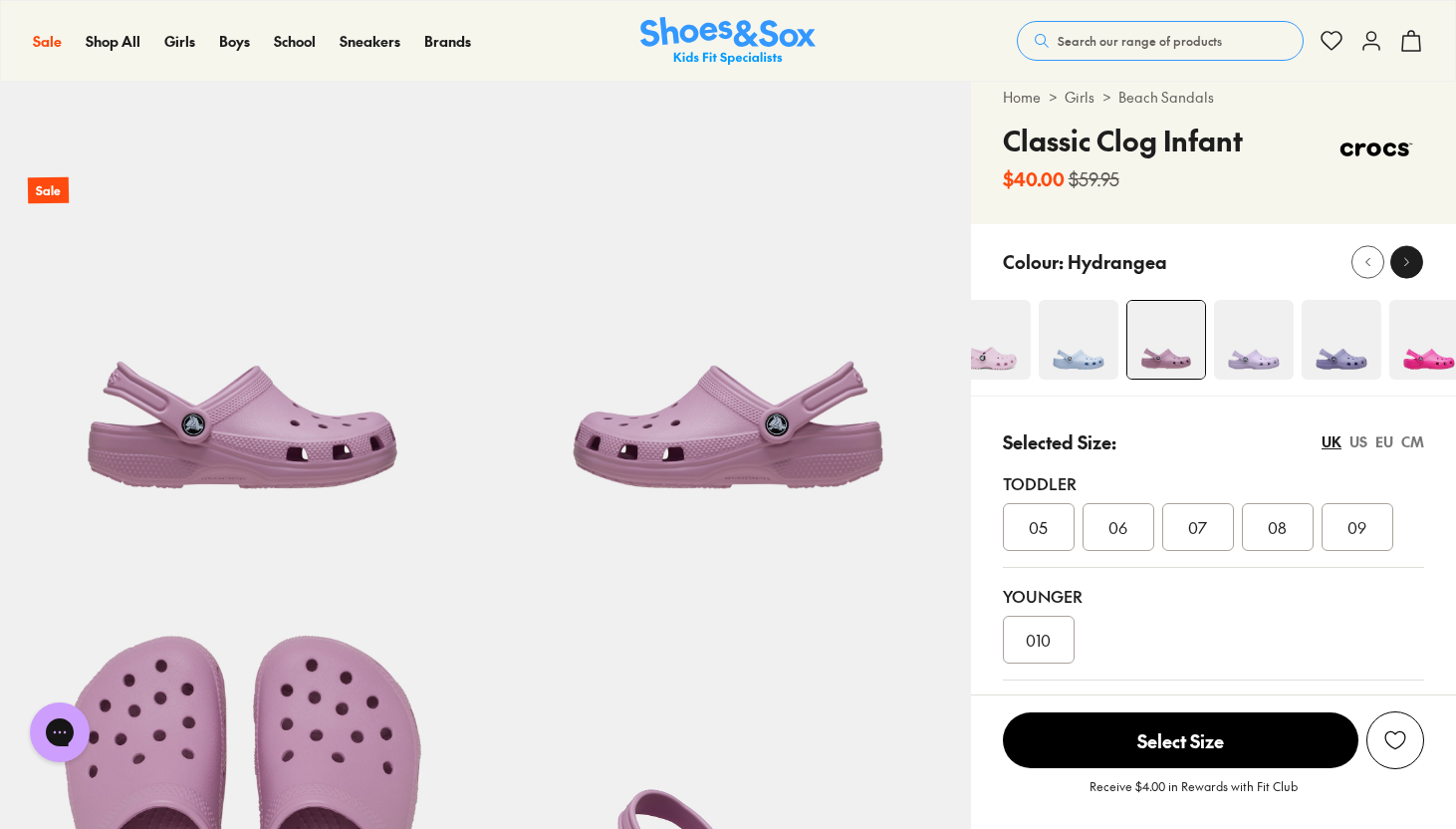 click 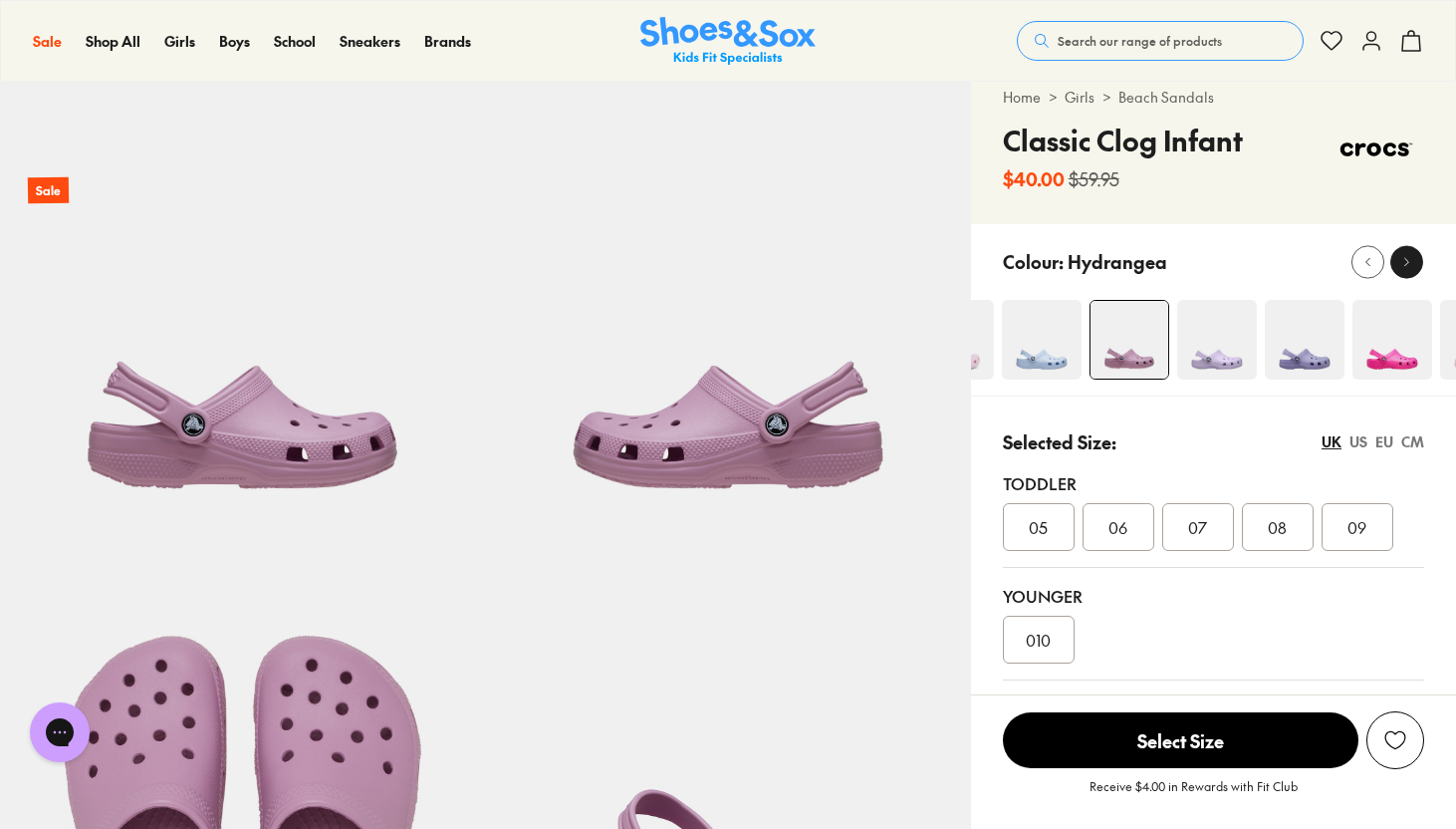 click 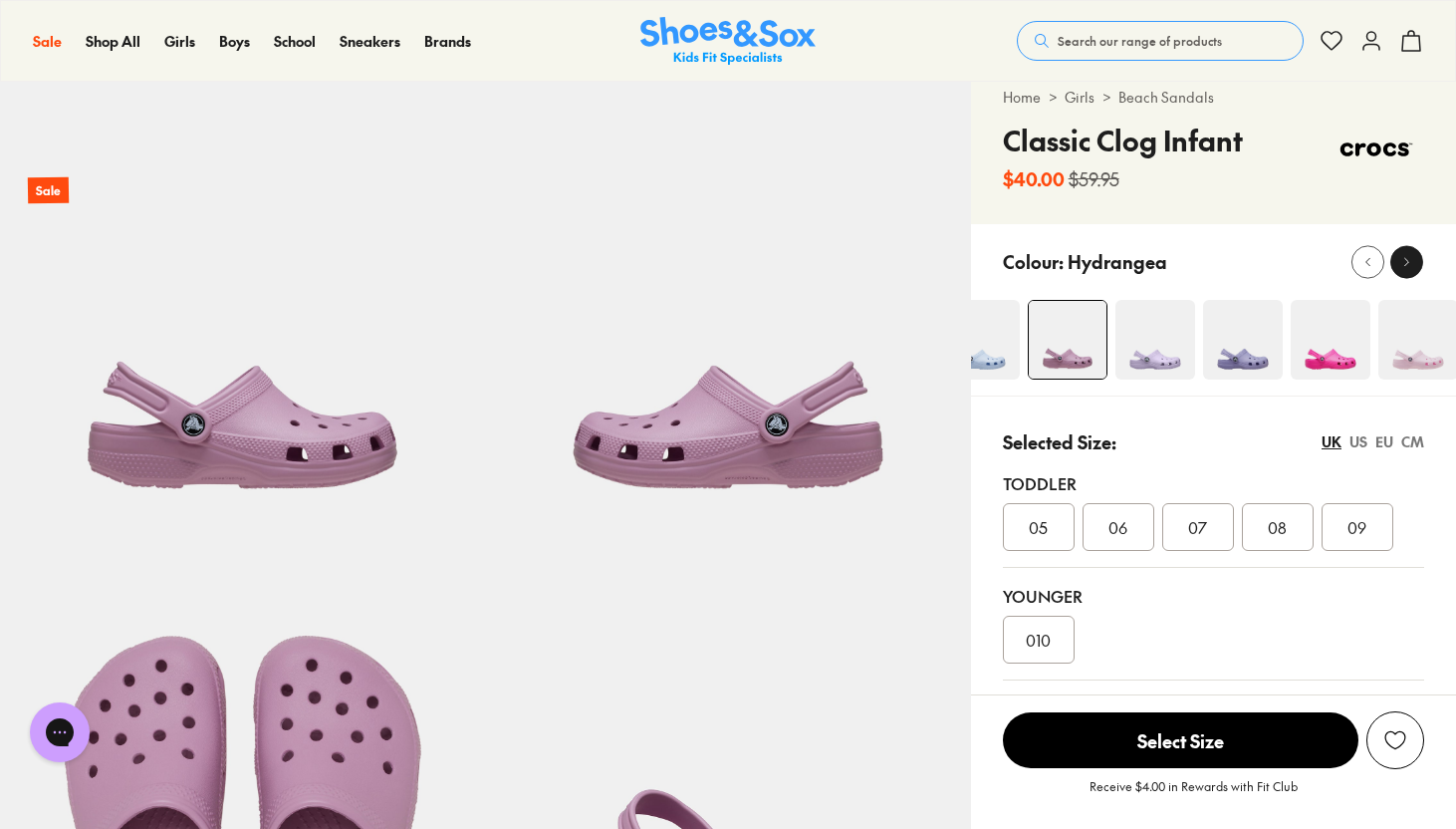 click 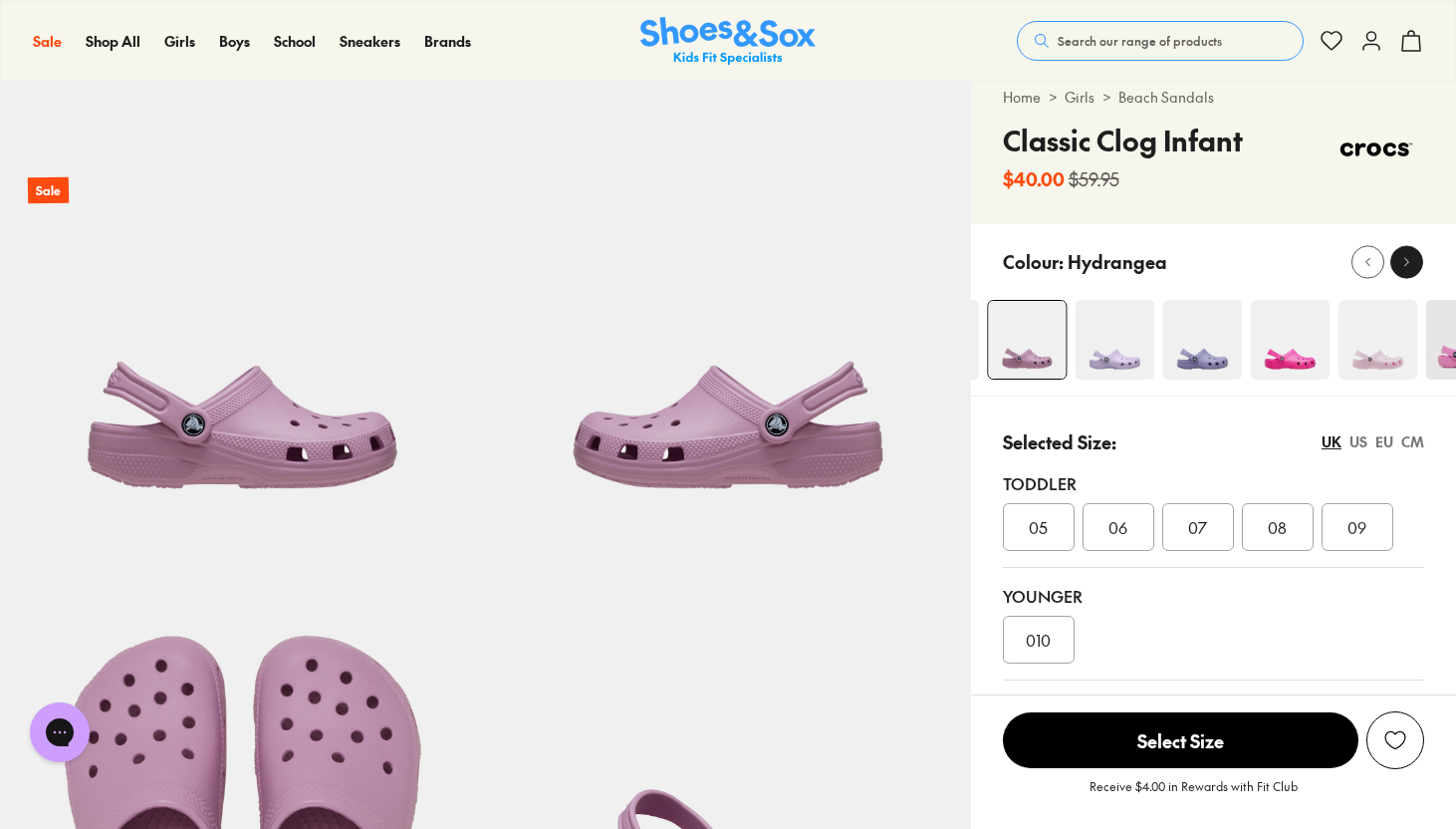 click 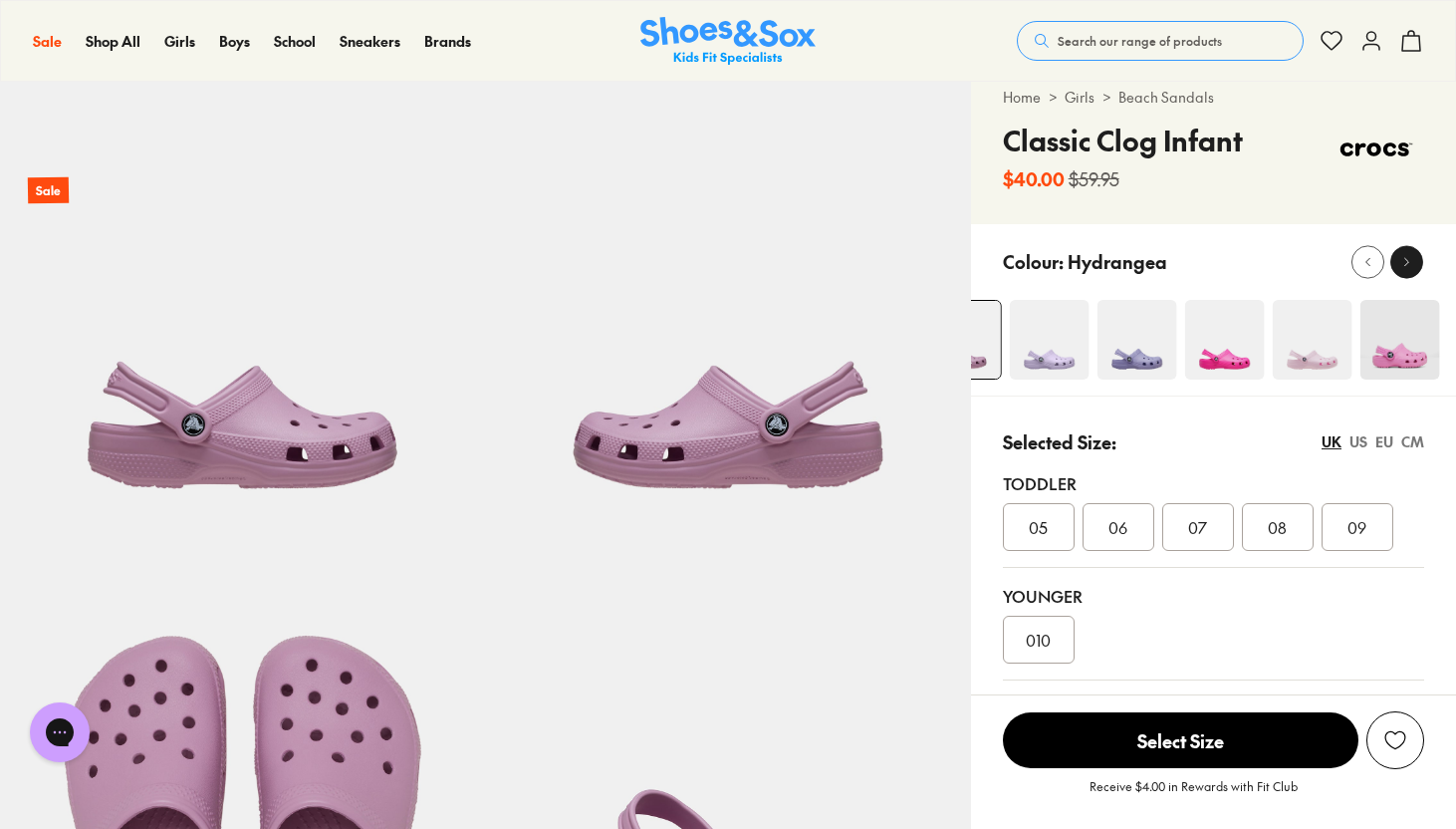 click 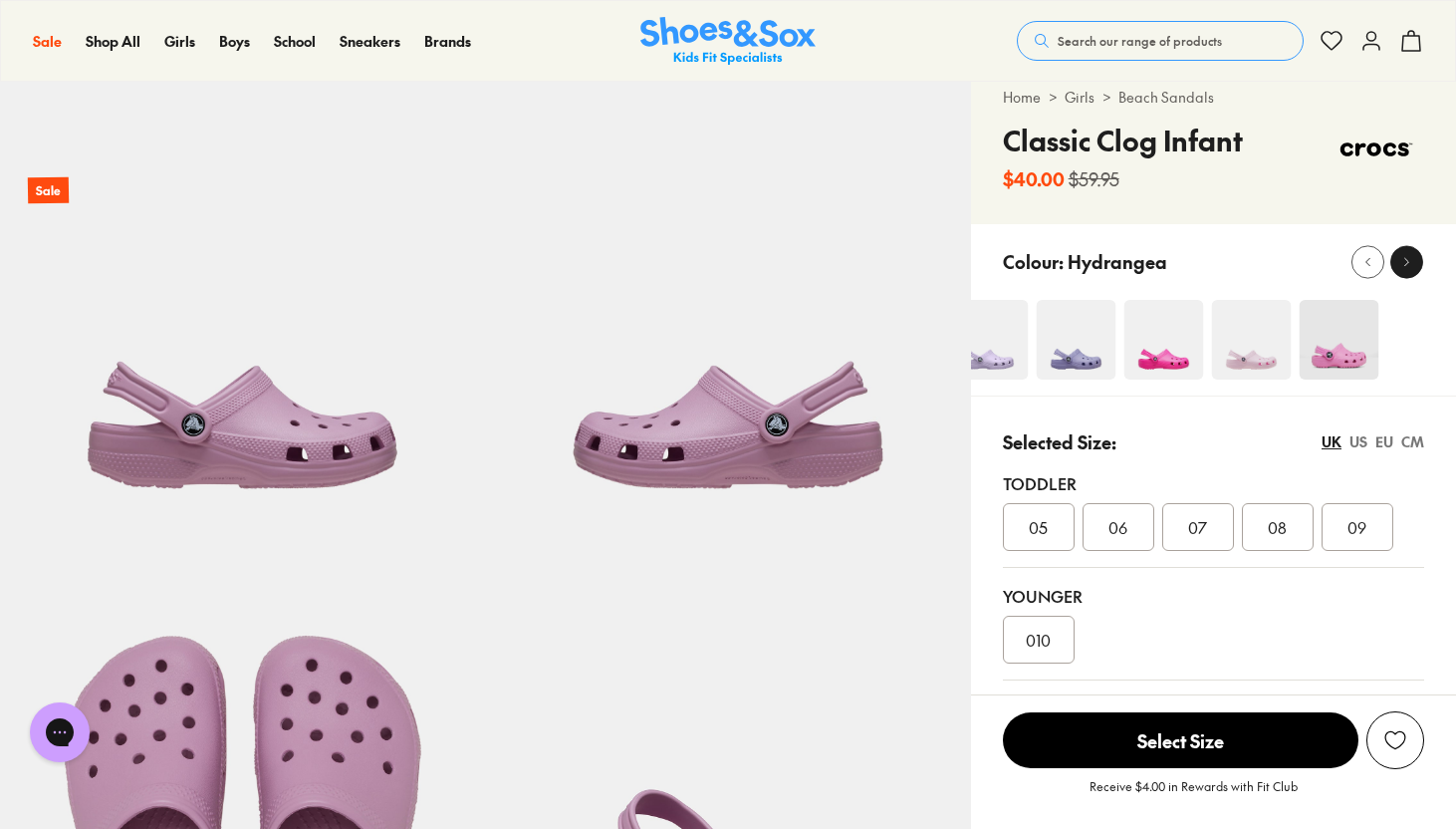 click 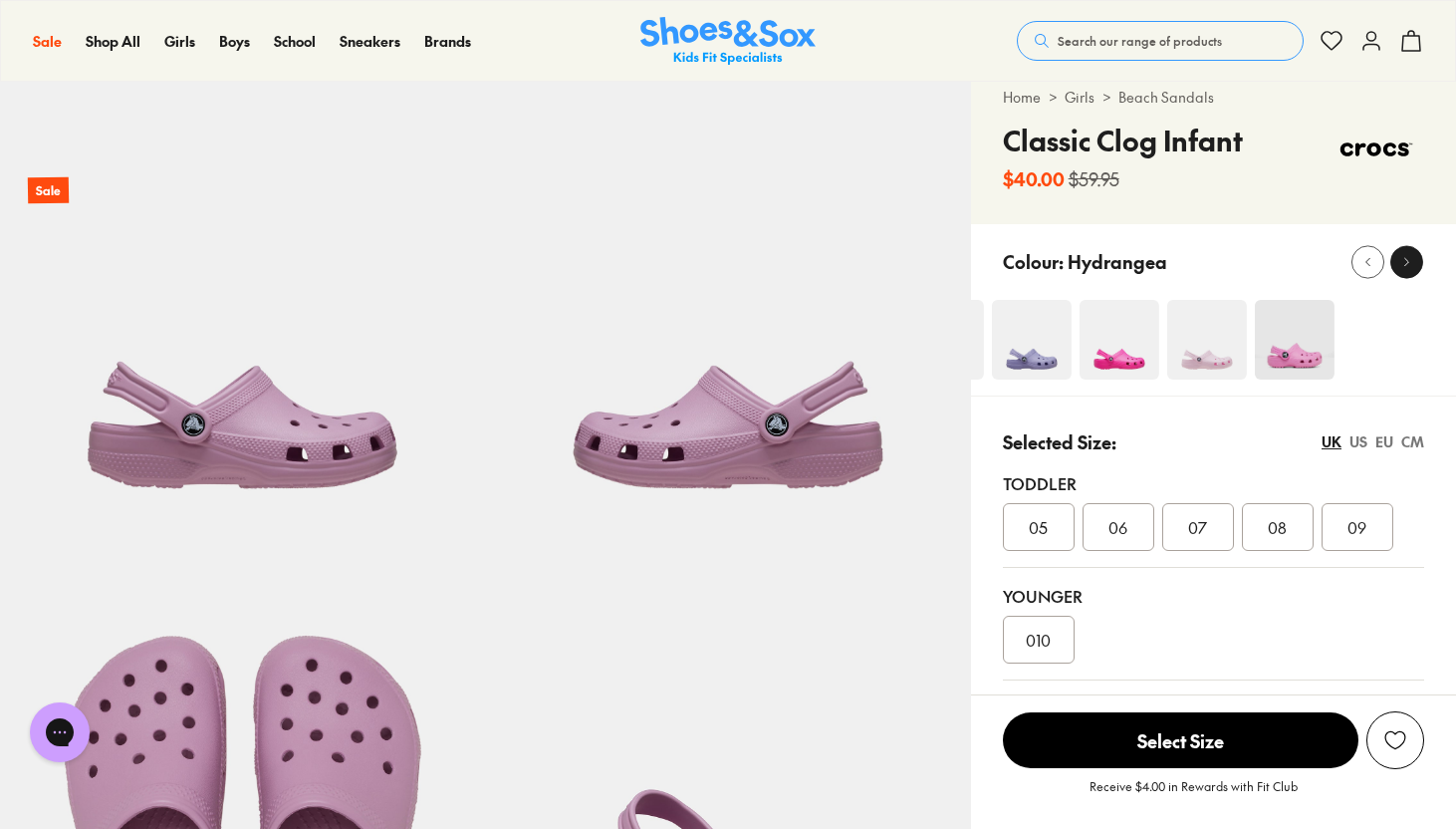 click 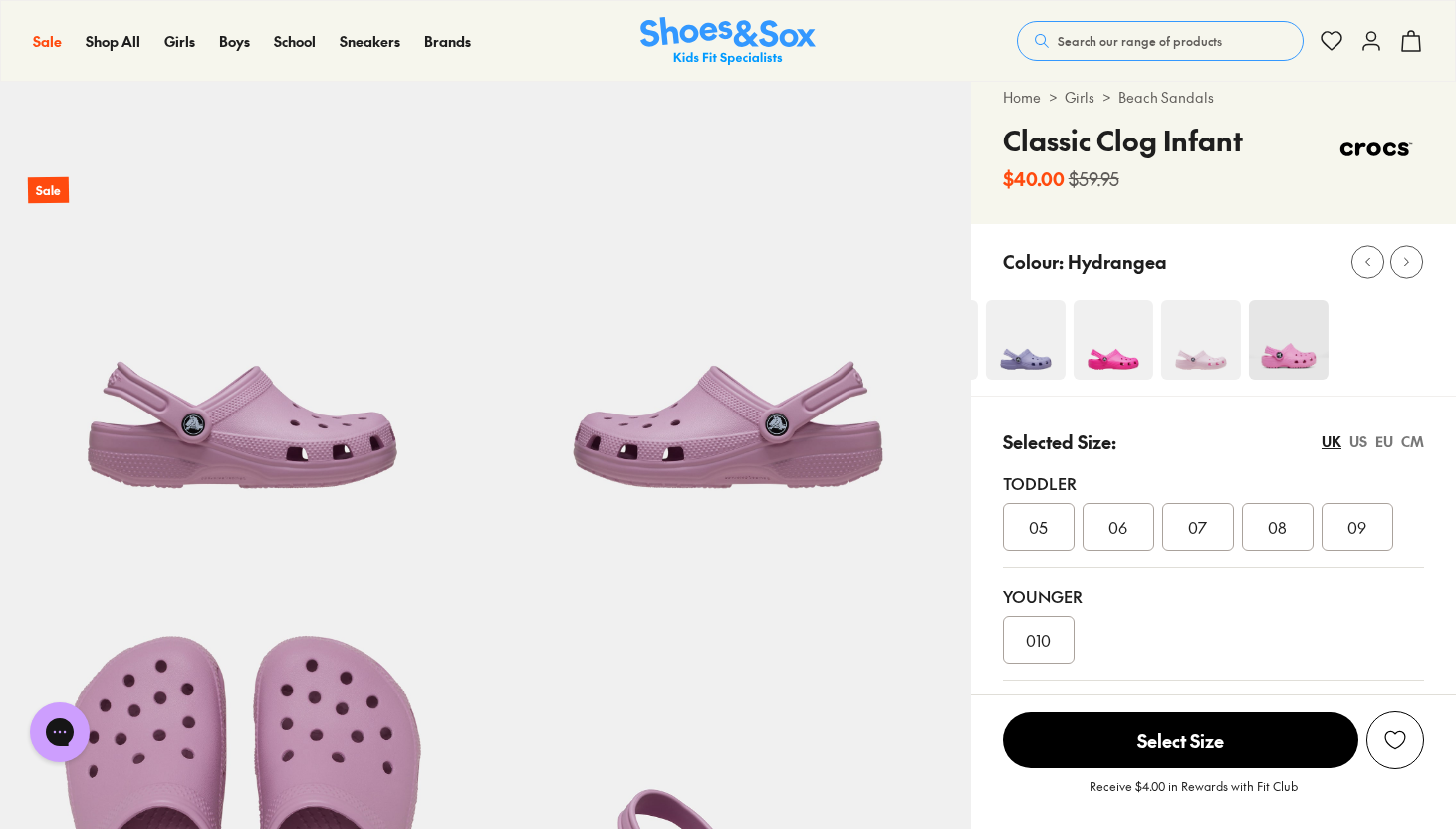 click on "Colour:
Hydrangea" at bounding box center (1229, 262) 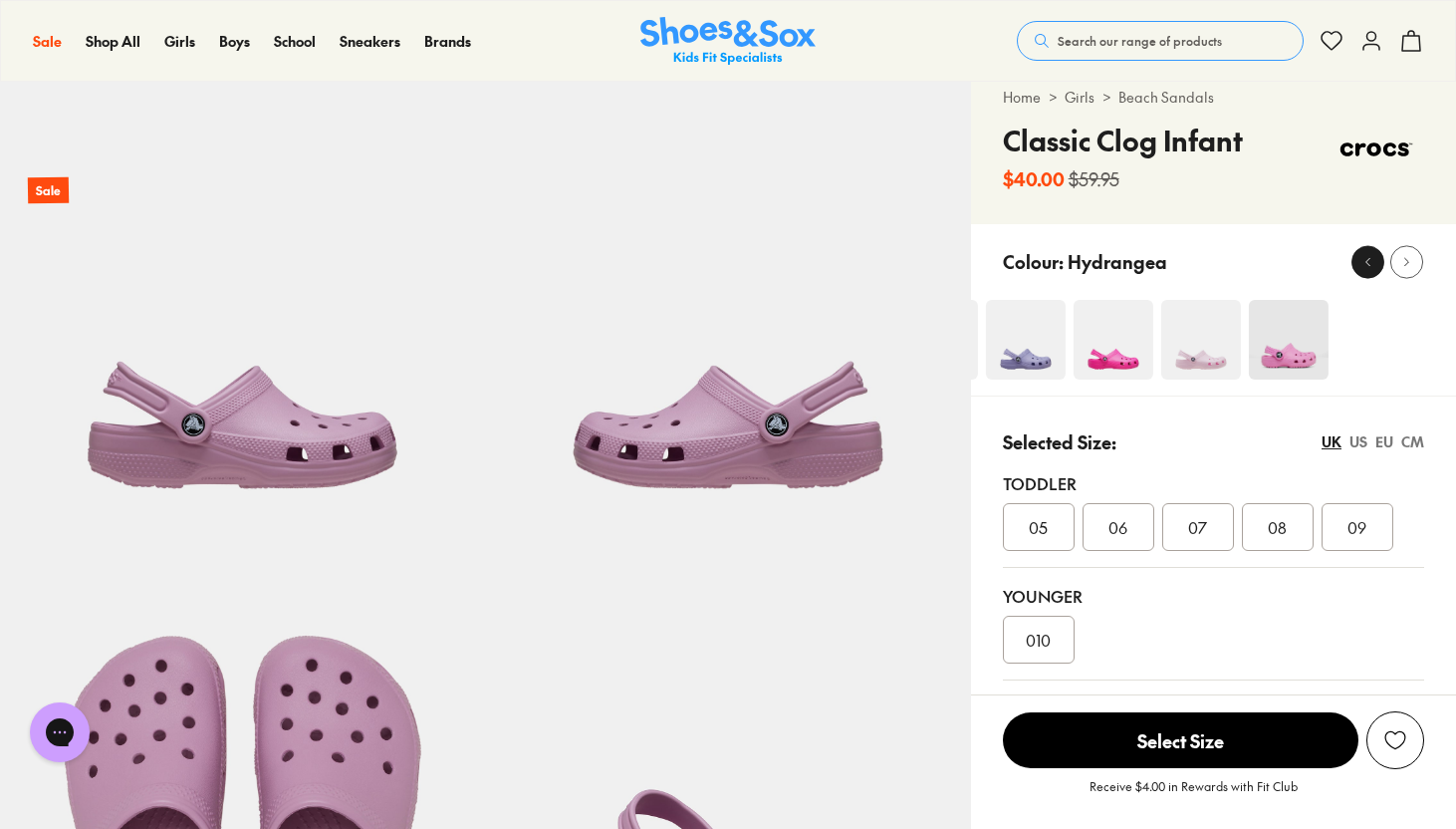 click at bounding box center (1367, 261) 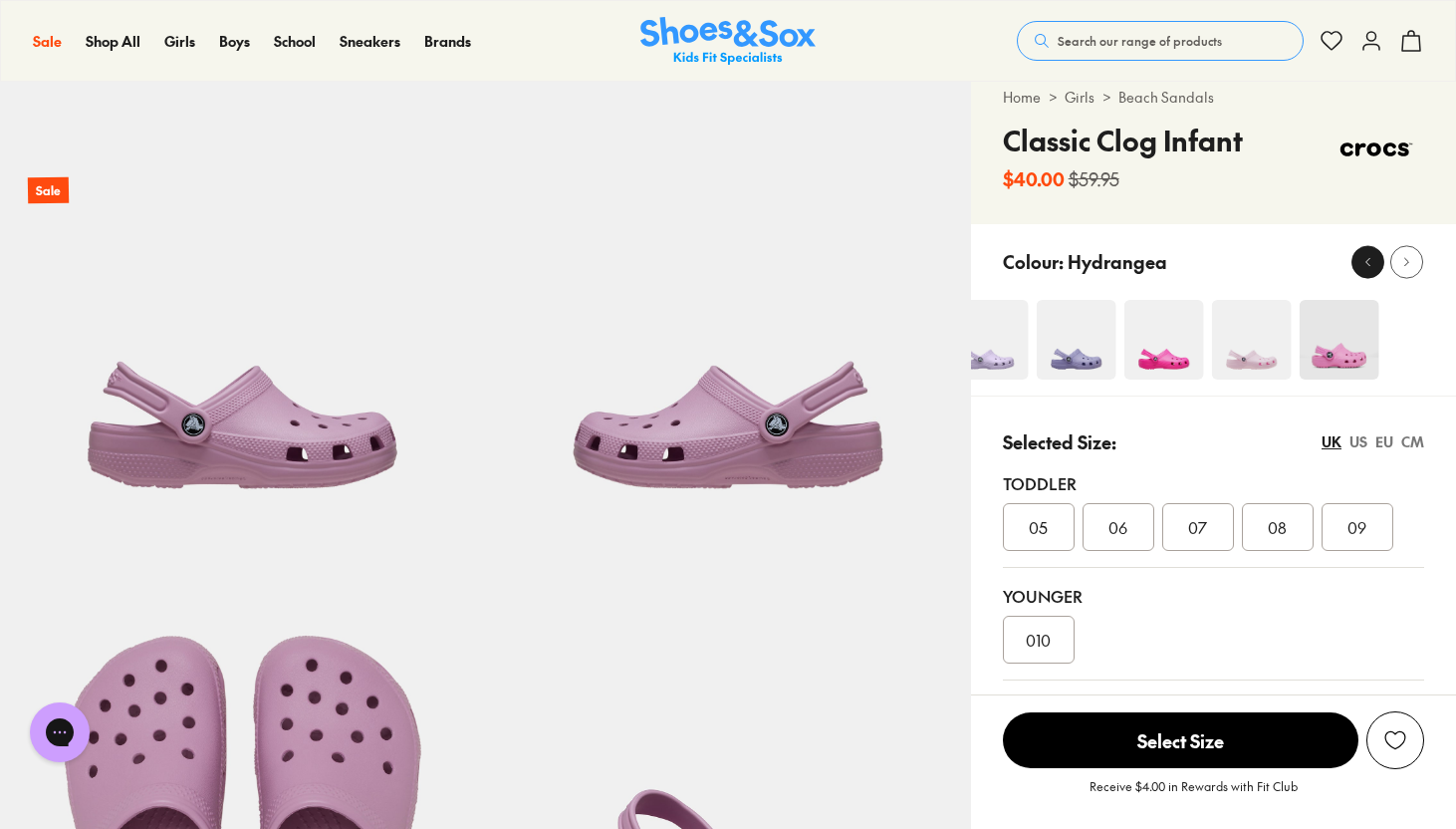 click at bounding box center (1367, 261) 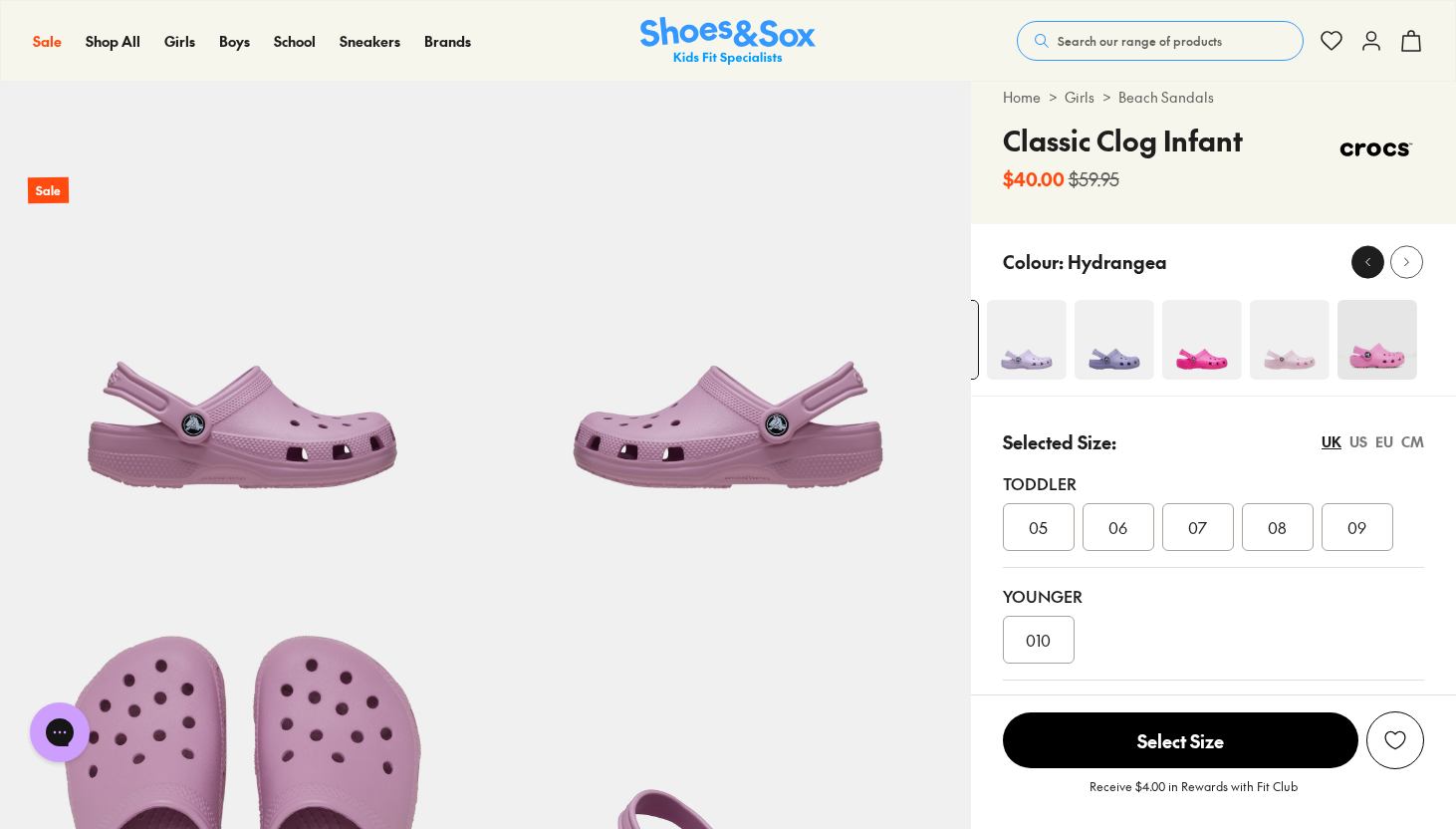click at bounding box center (1367, 261) 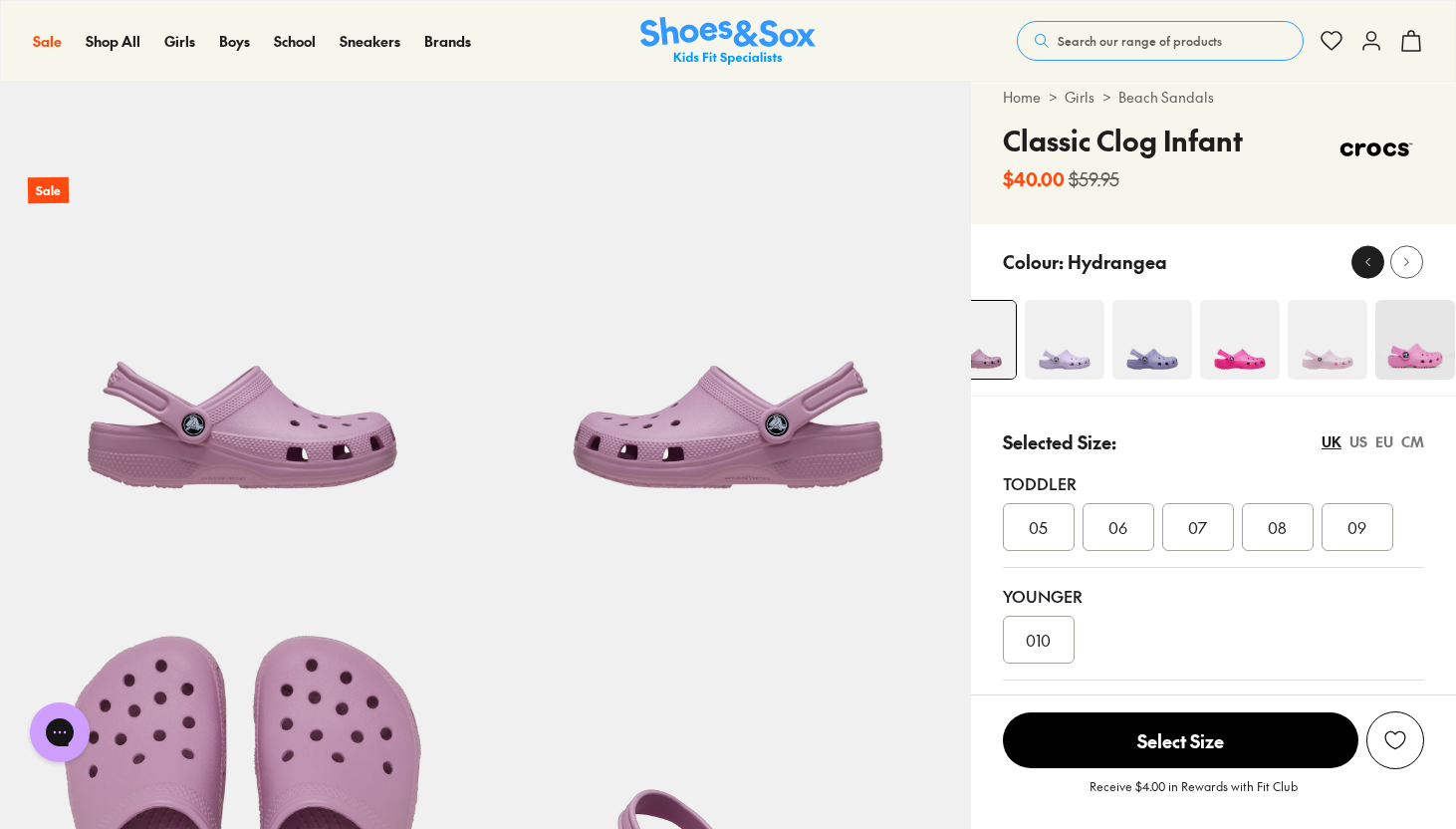 click at bounding box center (1367, 261) 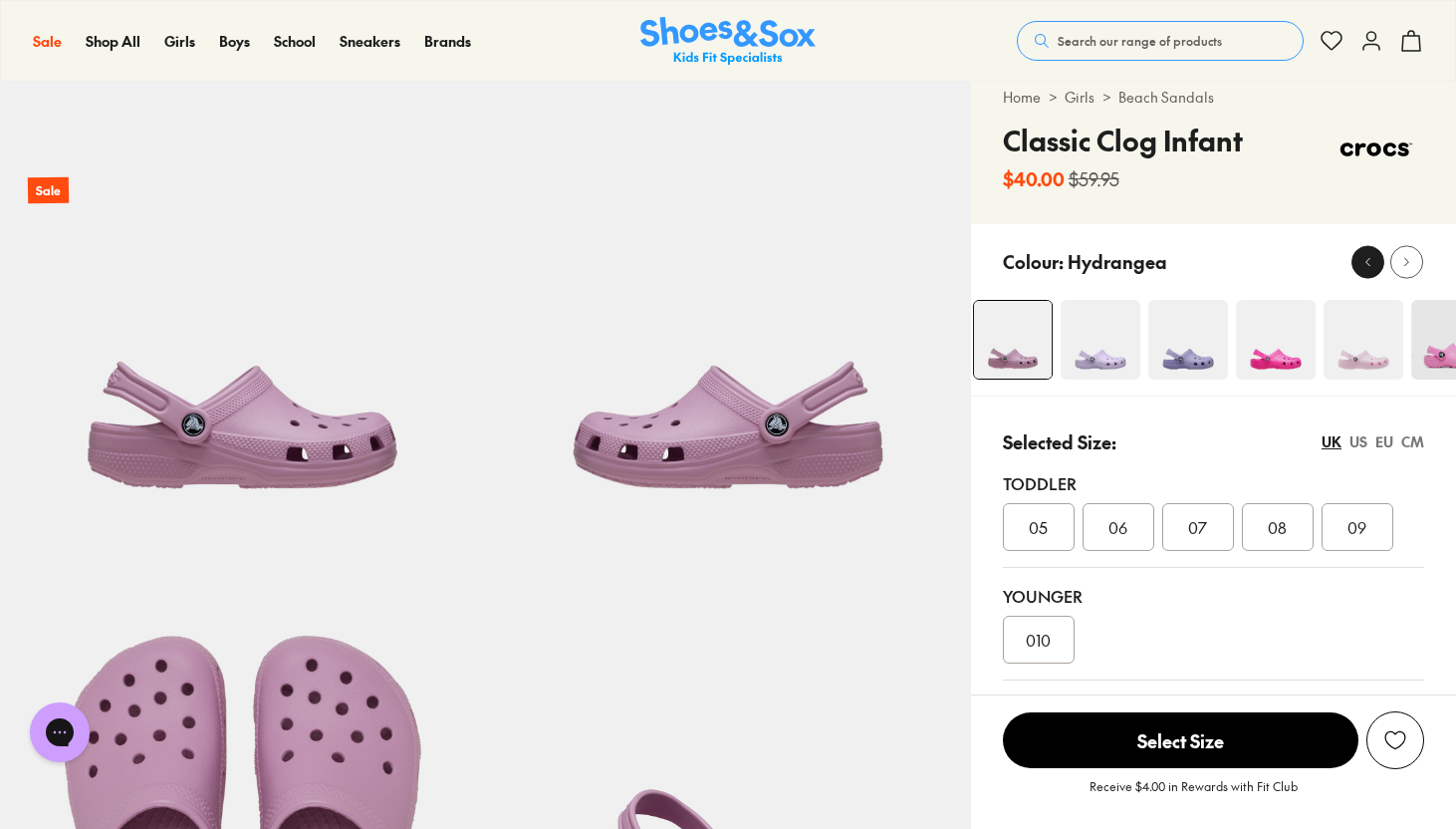 click at bounding box center [1367, 261] 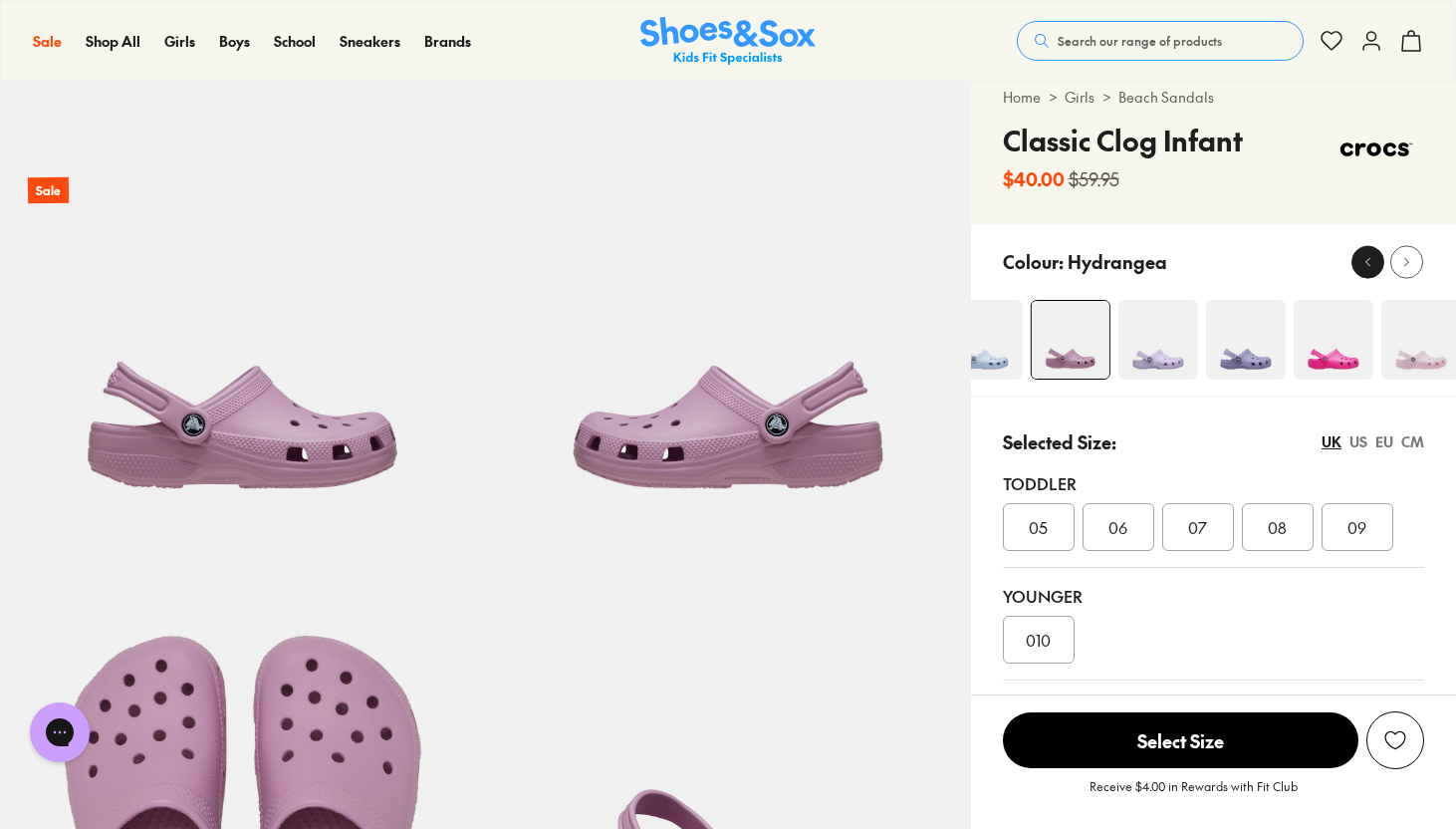 click at bounding box center (1367, 261) 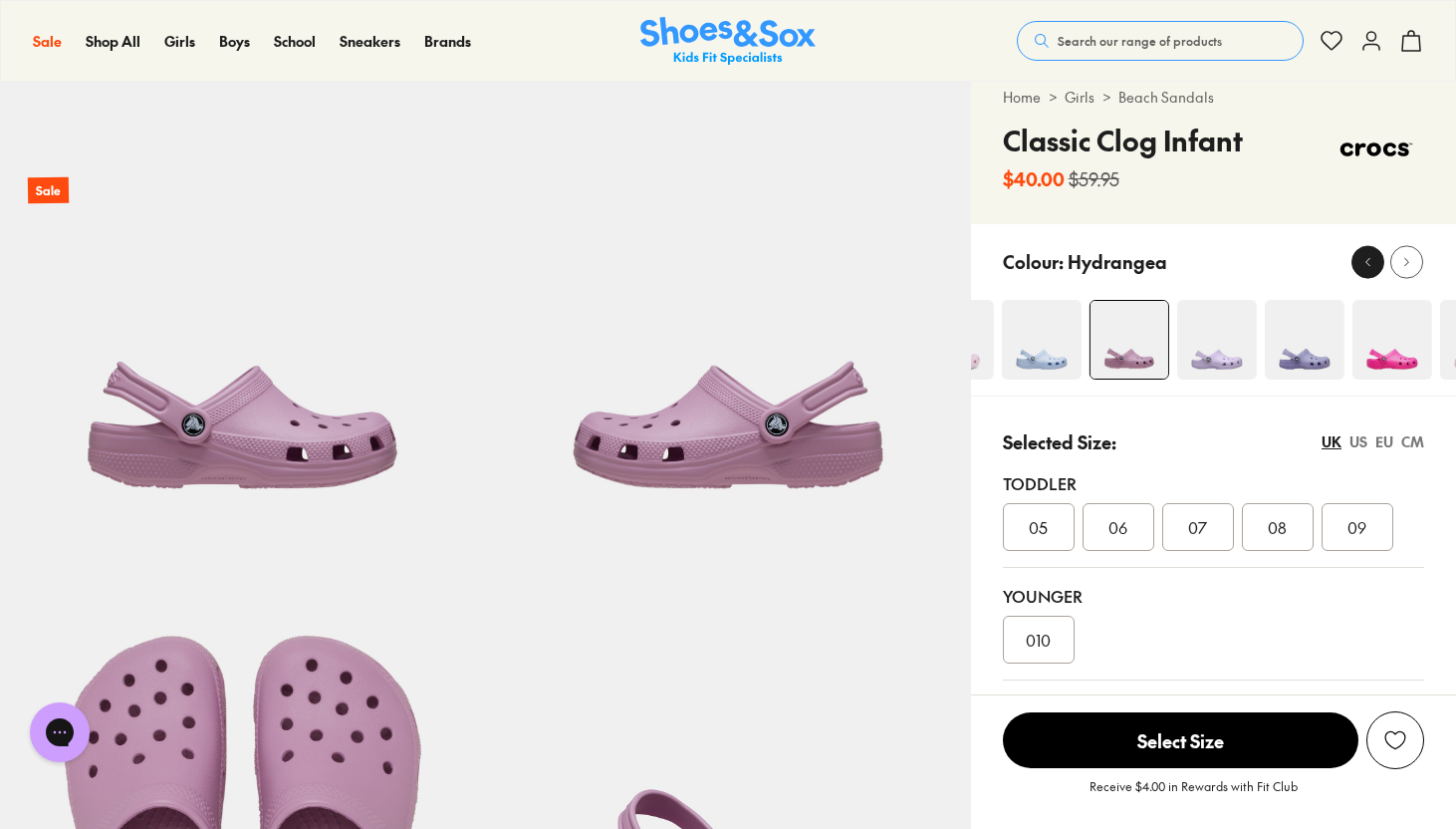 click at bounding box center [1367, 261] 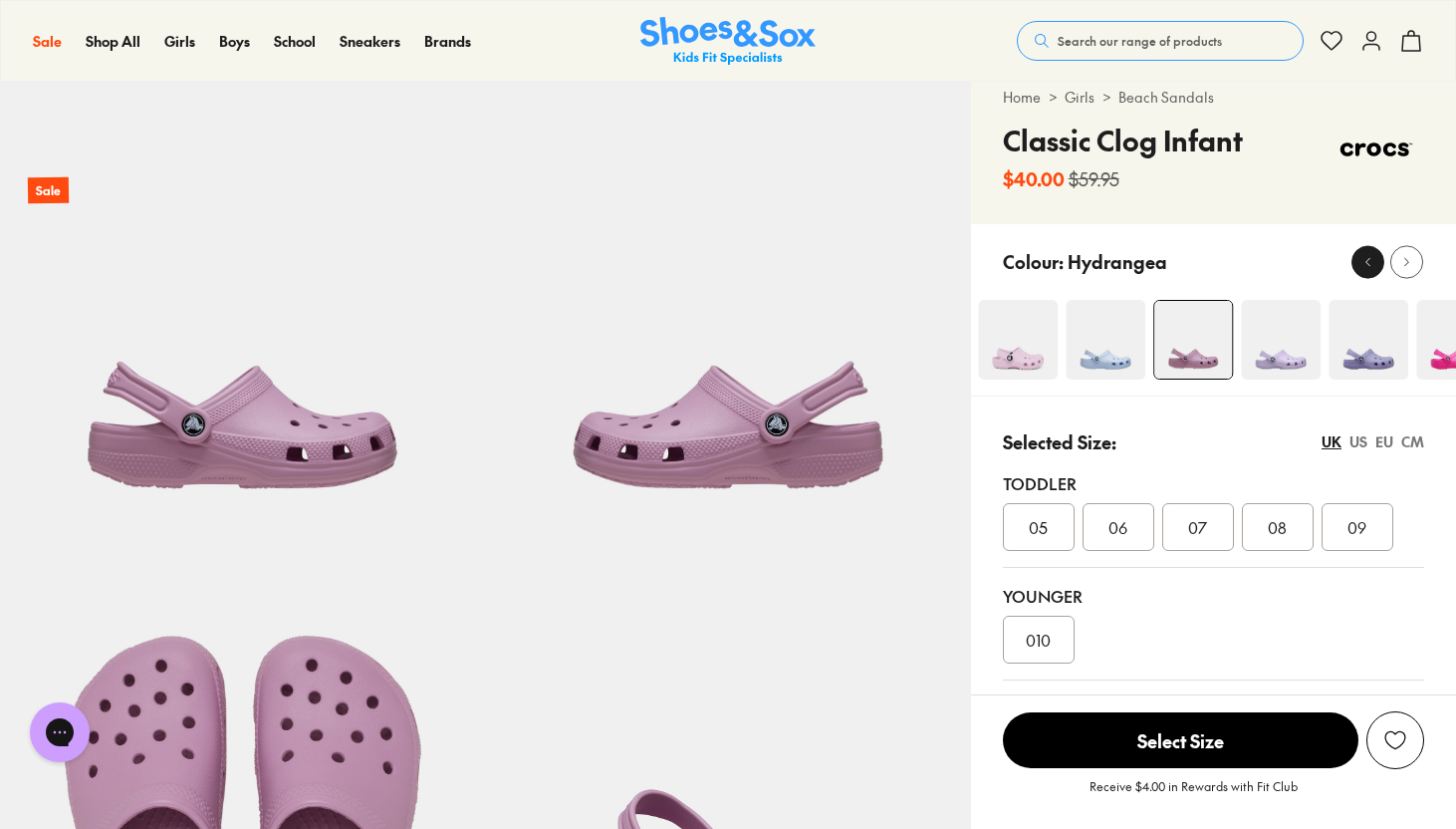 click at bounding box center [1367, 261] 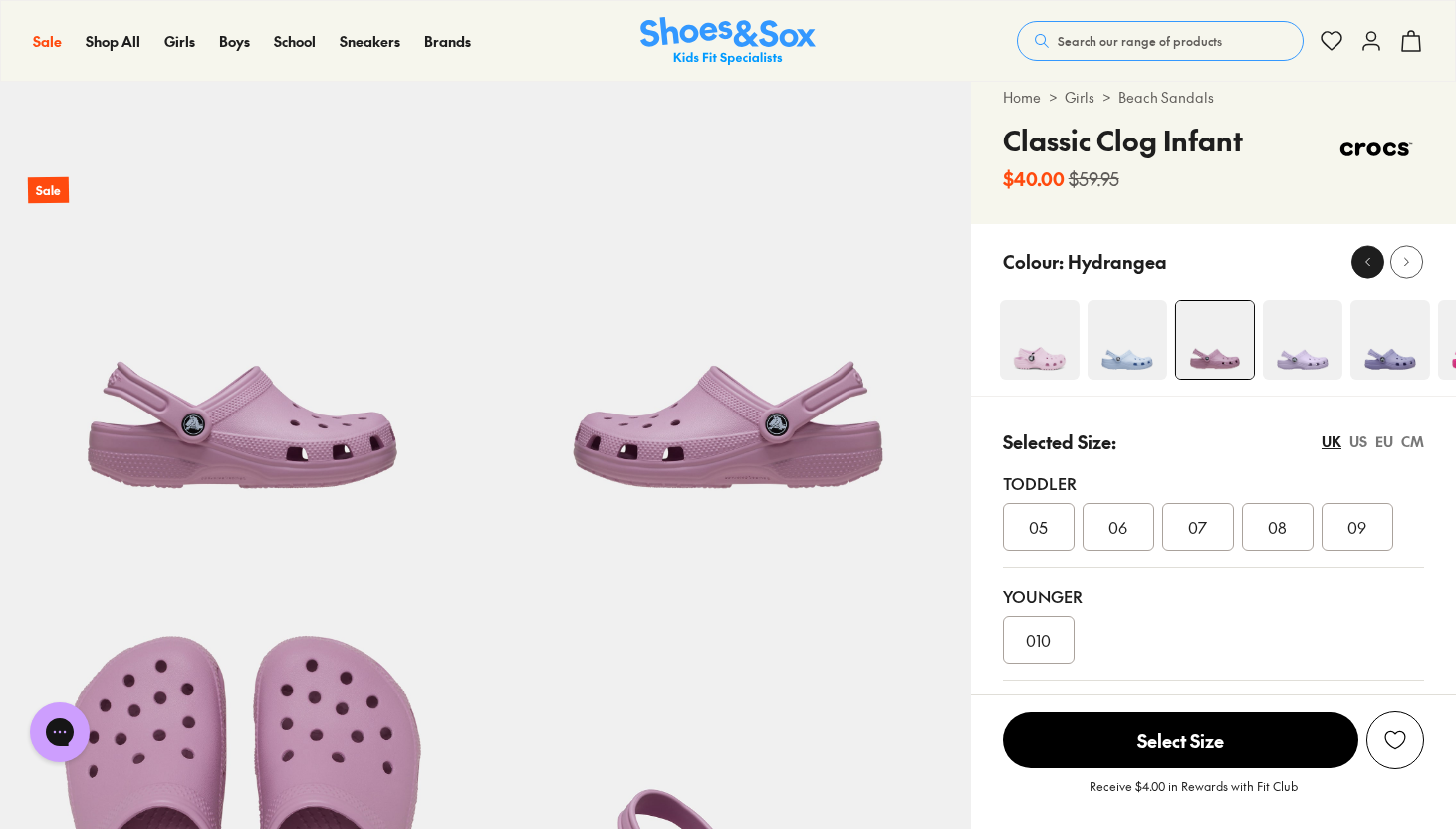 click at bounding box center (1367, 261) 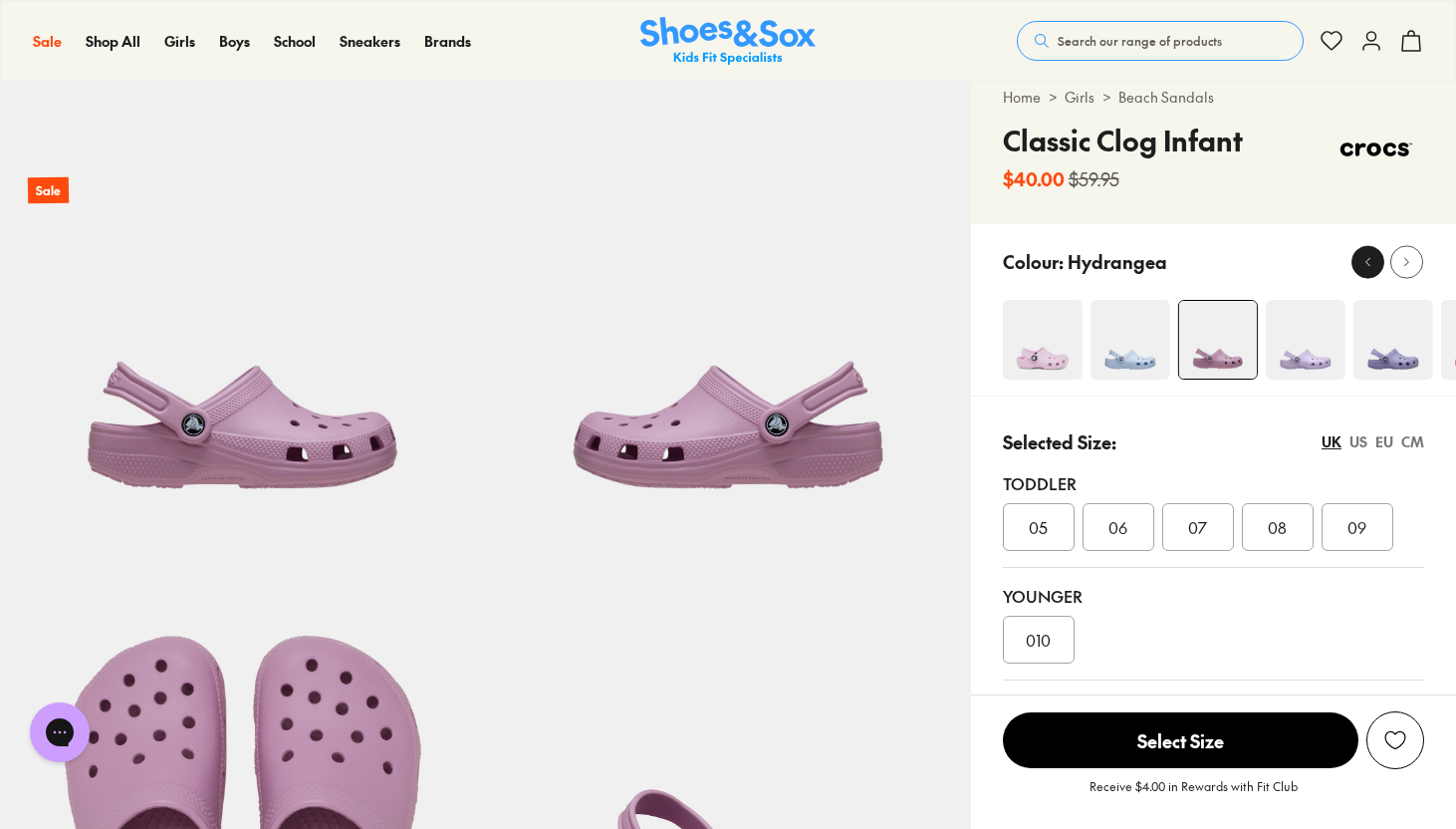 click at bounding box center (1367, 261) 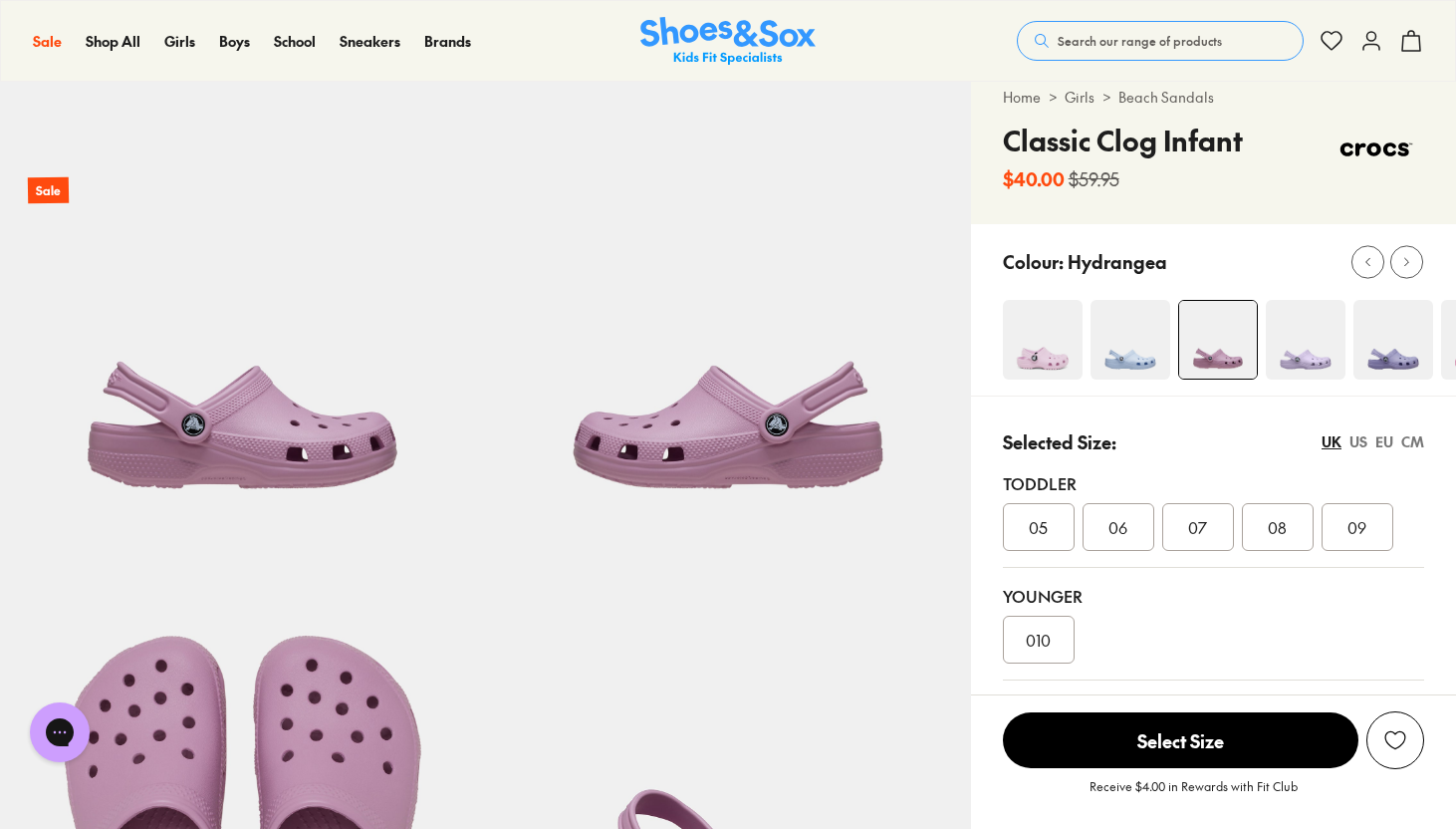 click at bounding box center [1130, 340] 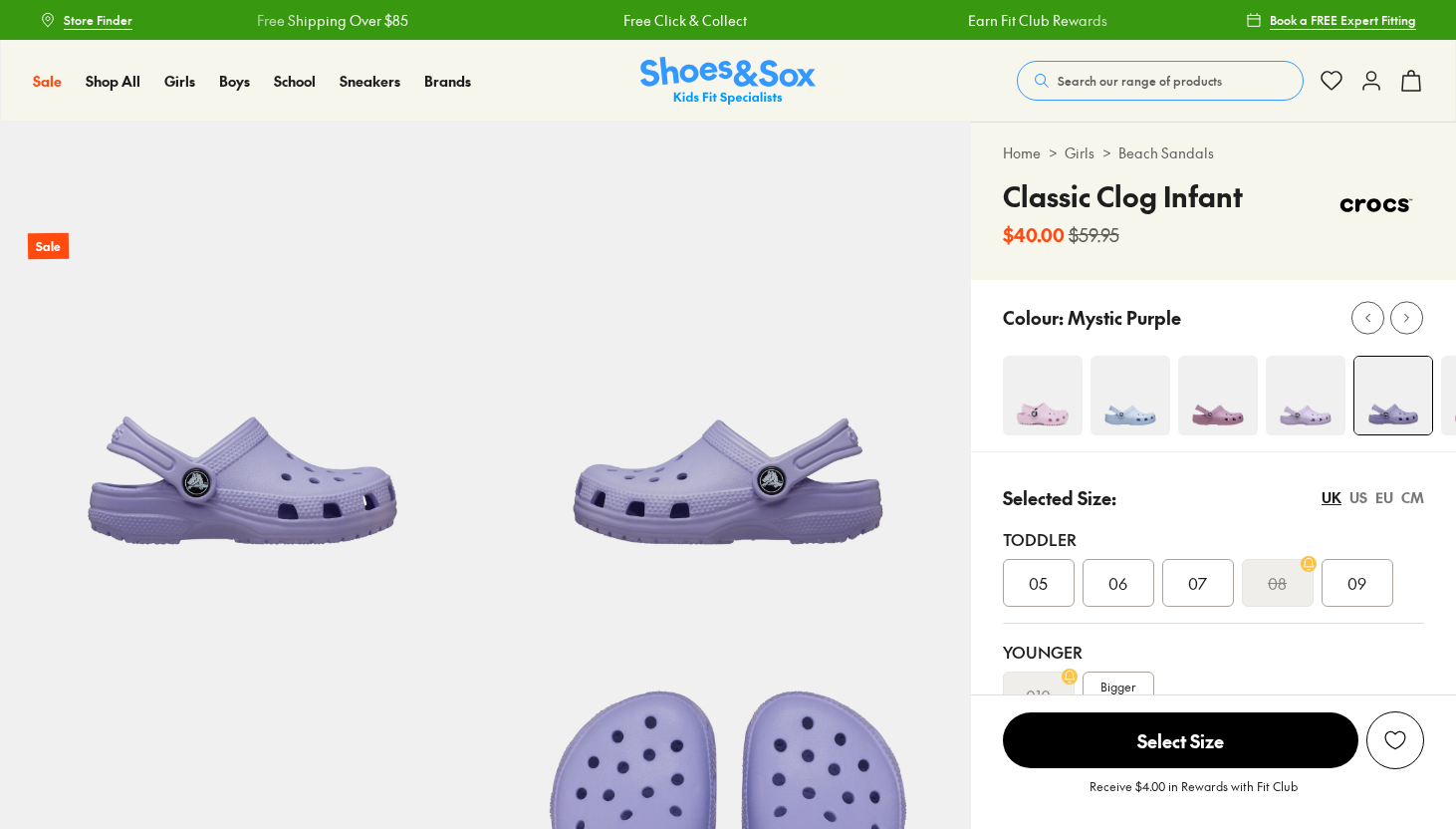 scroll, scrollTop: 0, scrollLeft: 0, axis: both 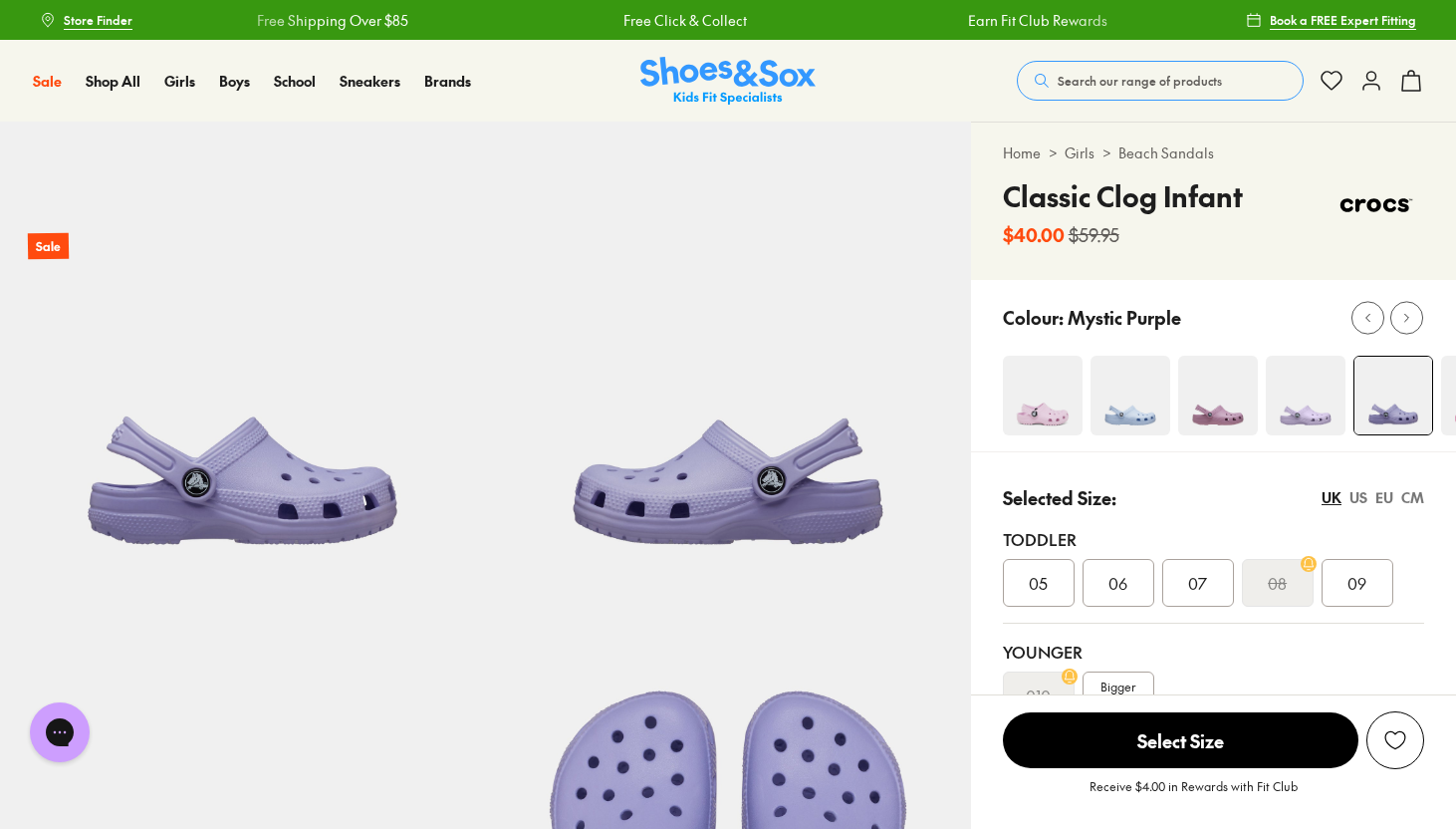 click on "Search our range of products" at bounding box center (1139, 81) 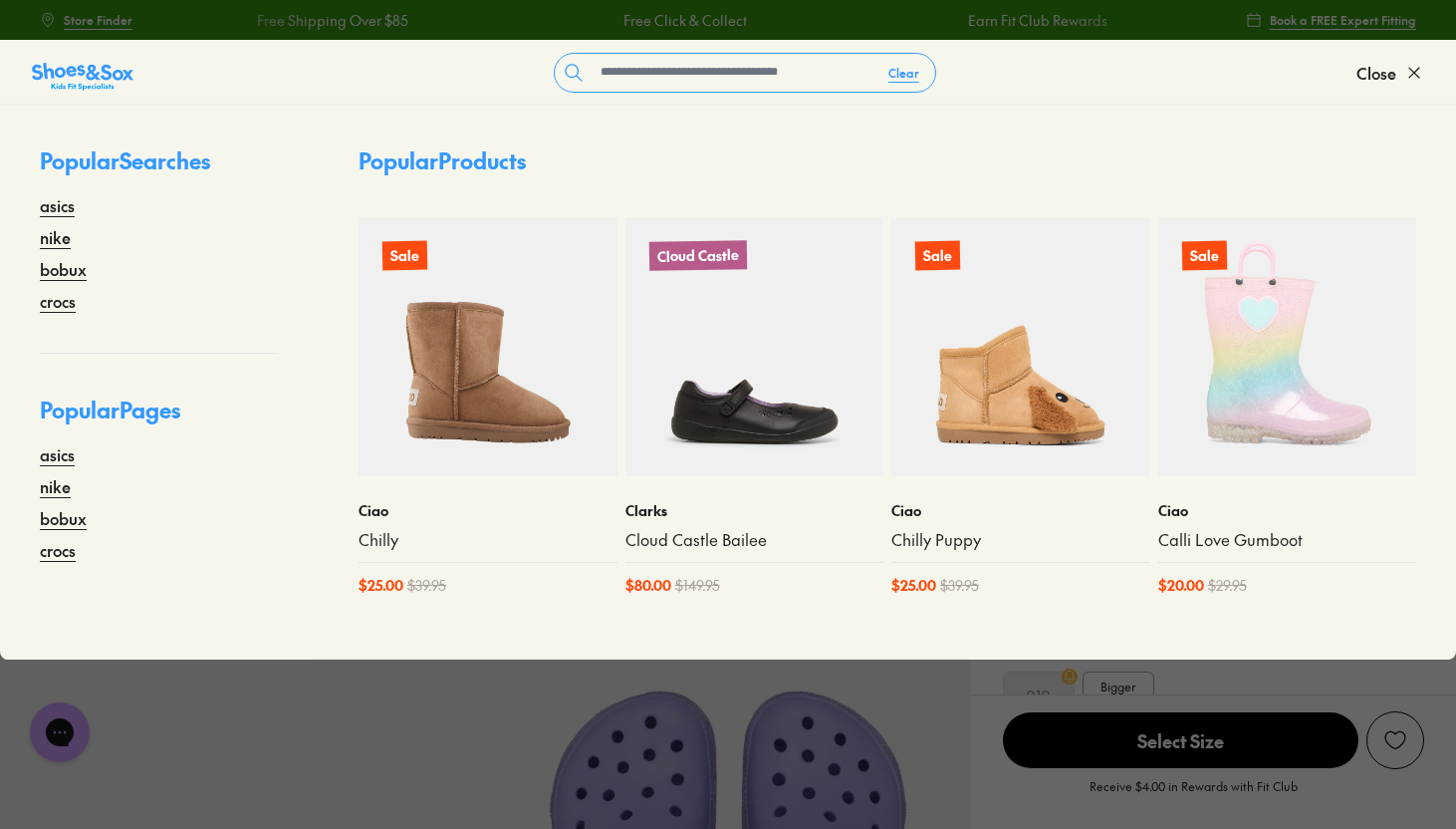 click on "Clear" at bounding box center [745, 73] 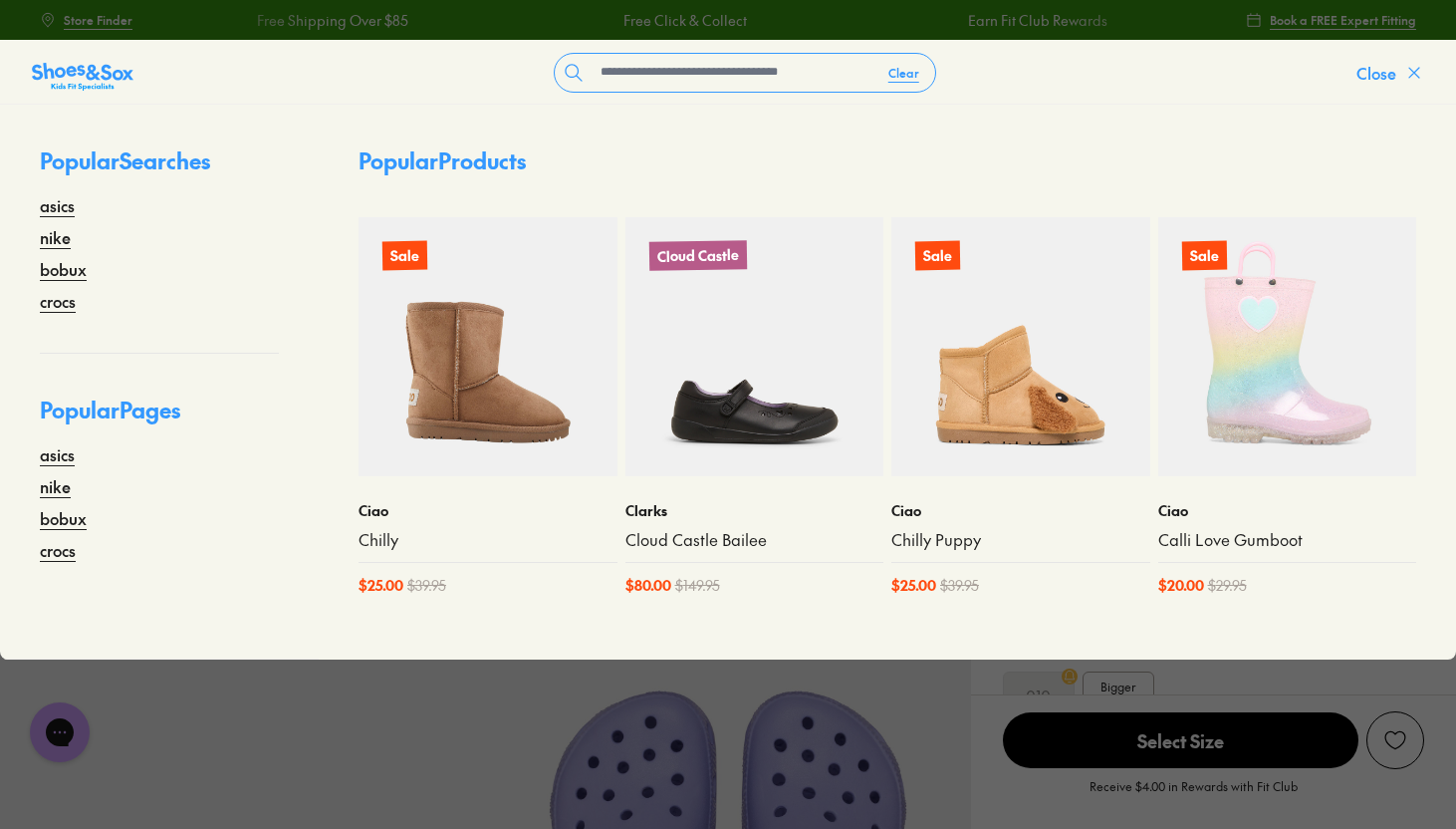 click on "Close" at bounding box center [1376, 73] 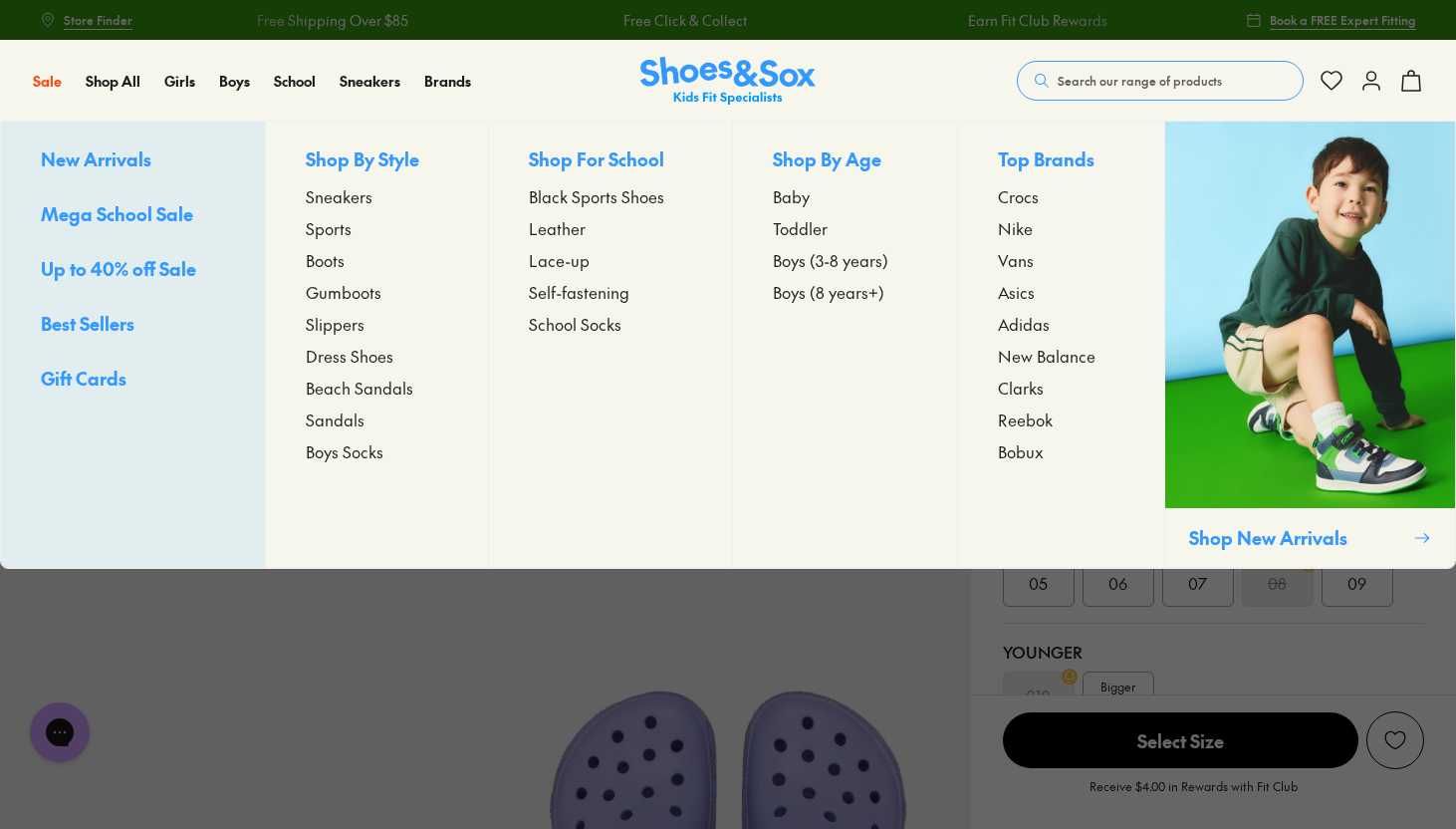 click on "Crocs" at bounding box center [1018, 196] 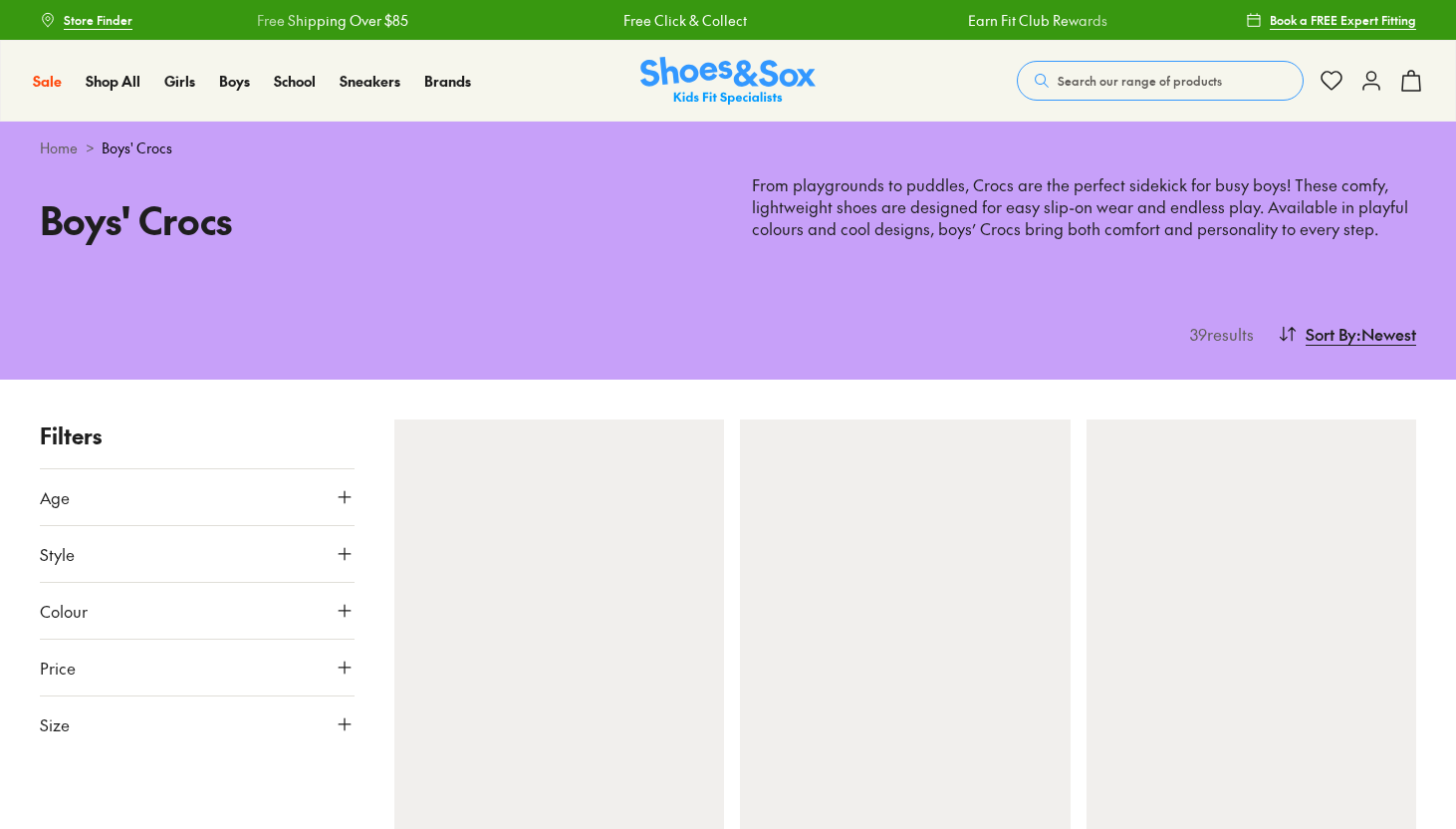 scroll, scrollTop: 0, scrollLeft: 0, axis: both 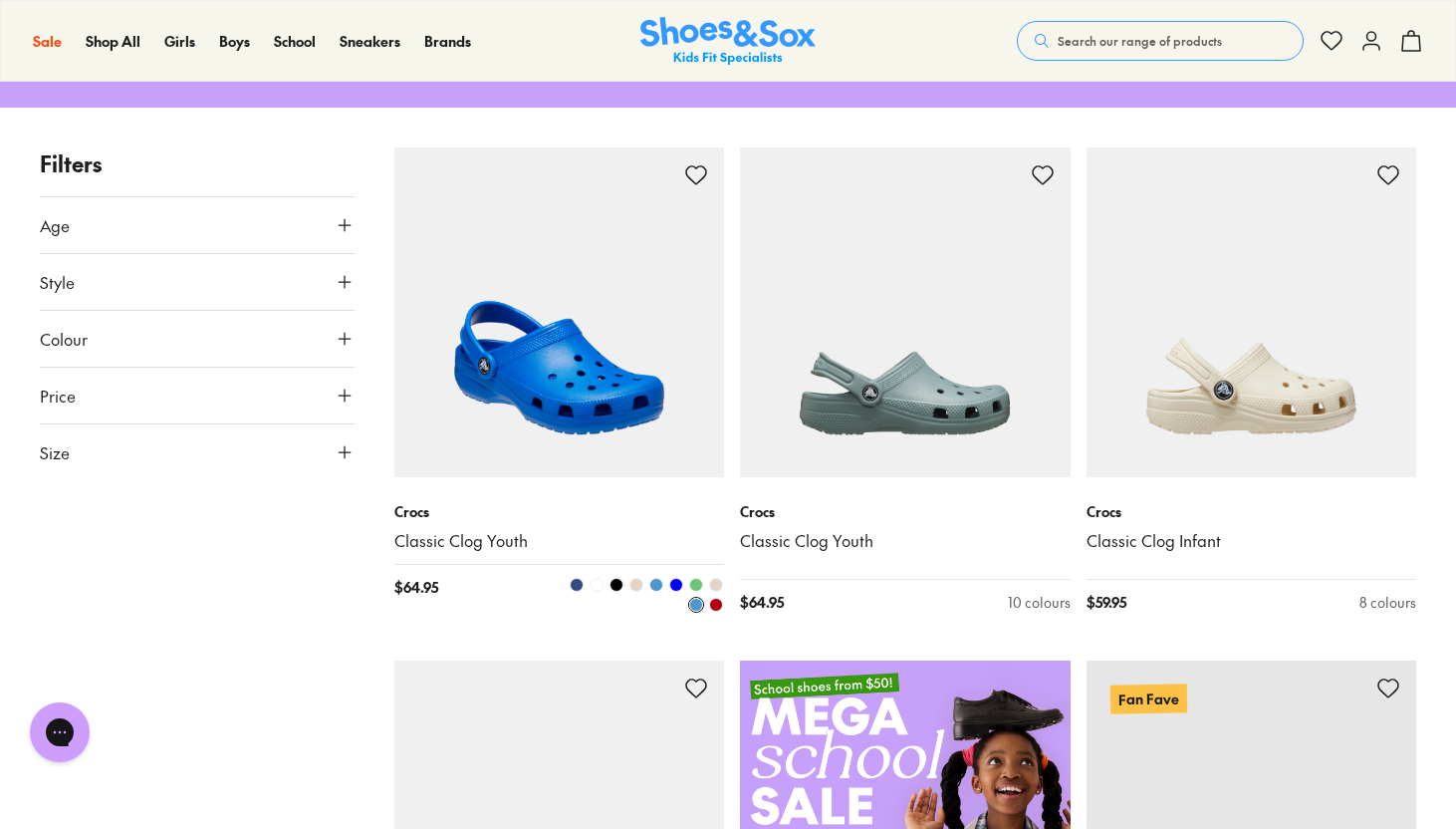 click at bounding box center (616, 585) 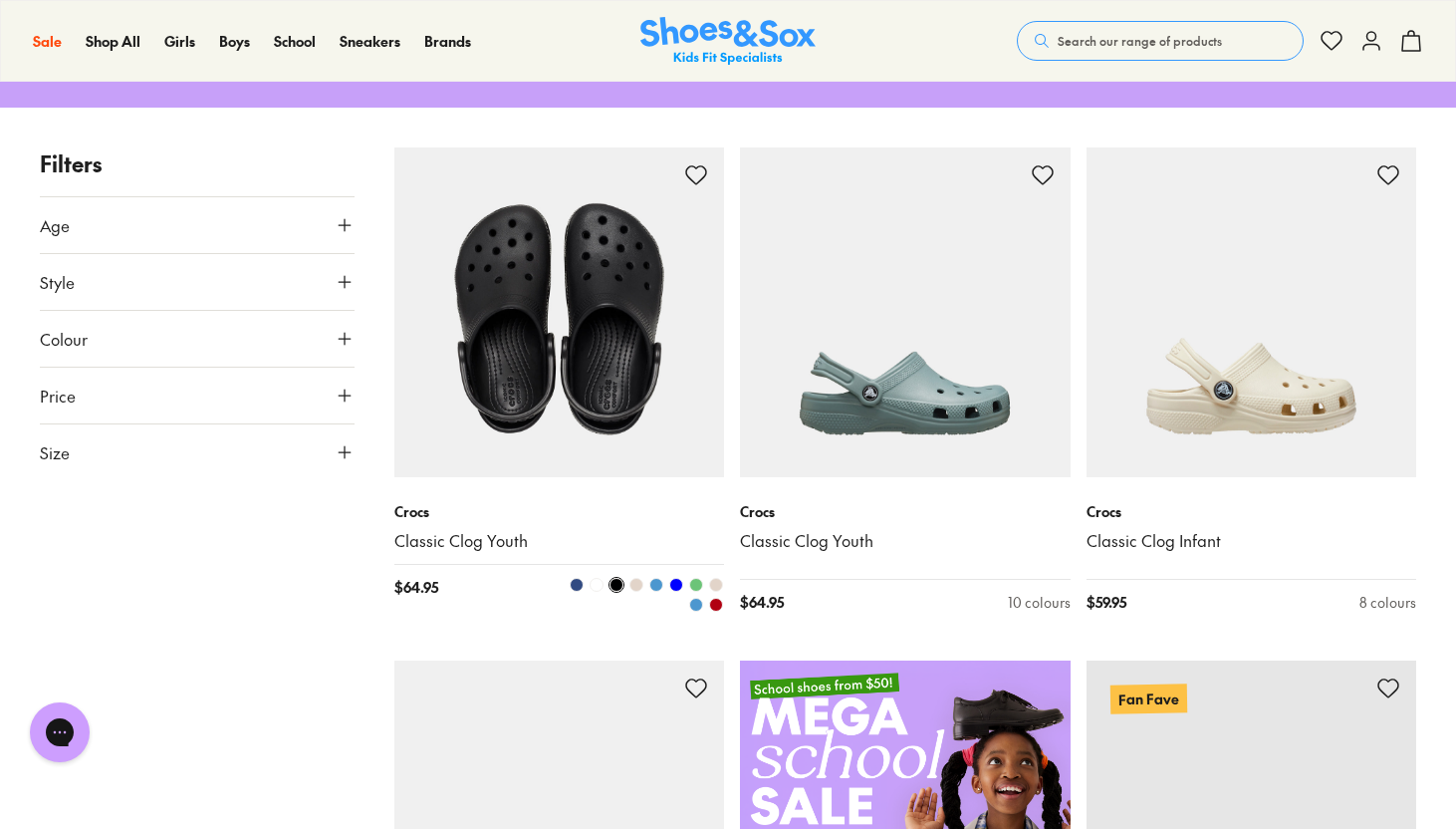 click at bounding box center [577, 585] 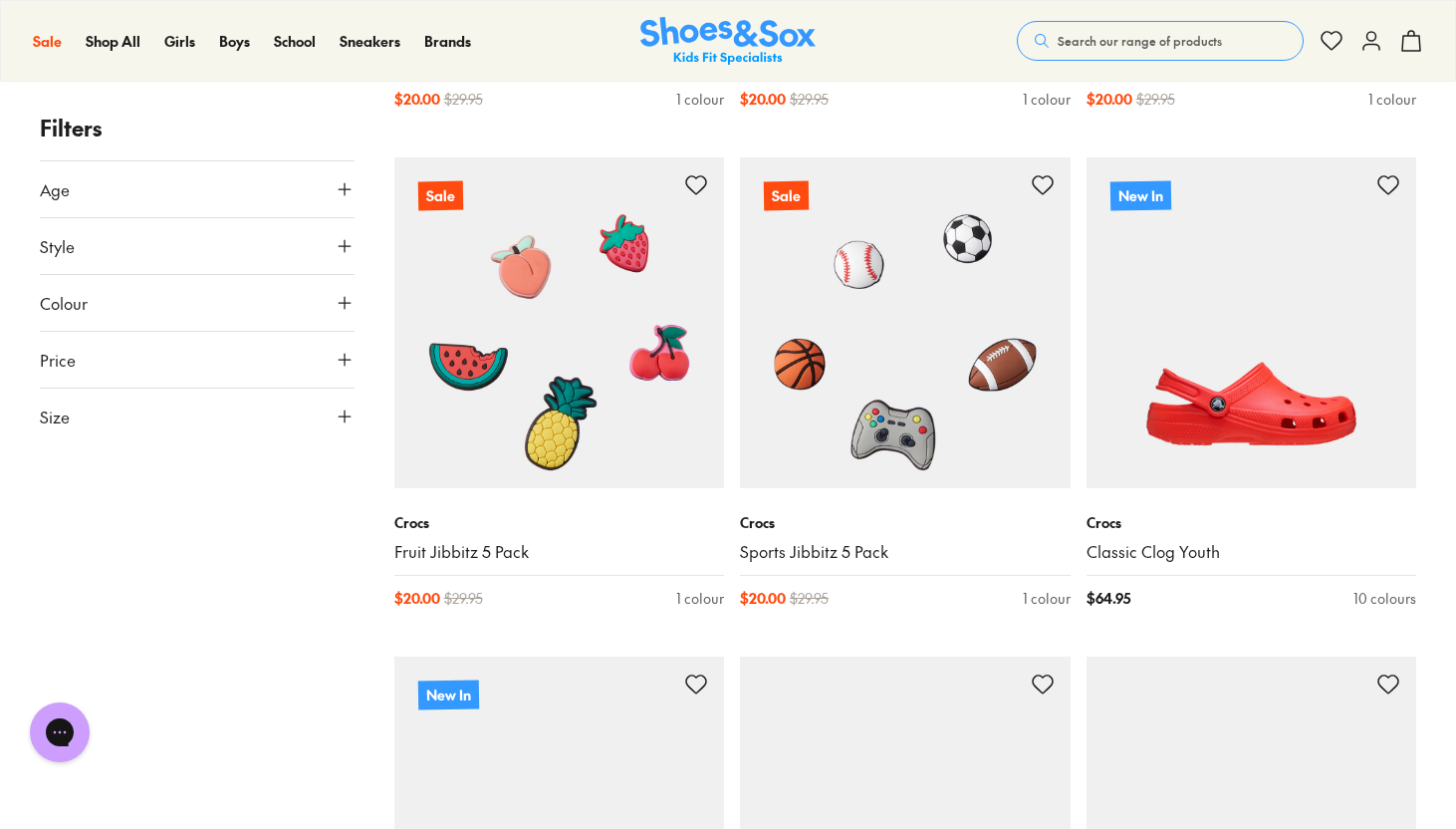 scroll, scrollTop: 4259, scrollLeft: 0, axis: vertical 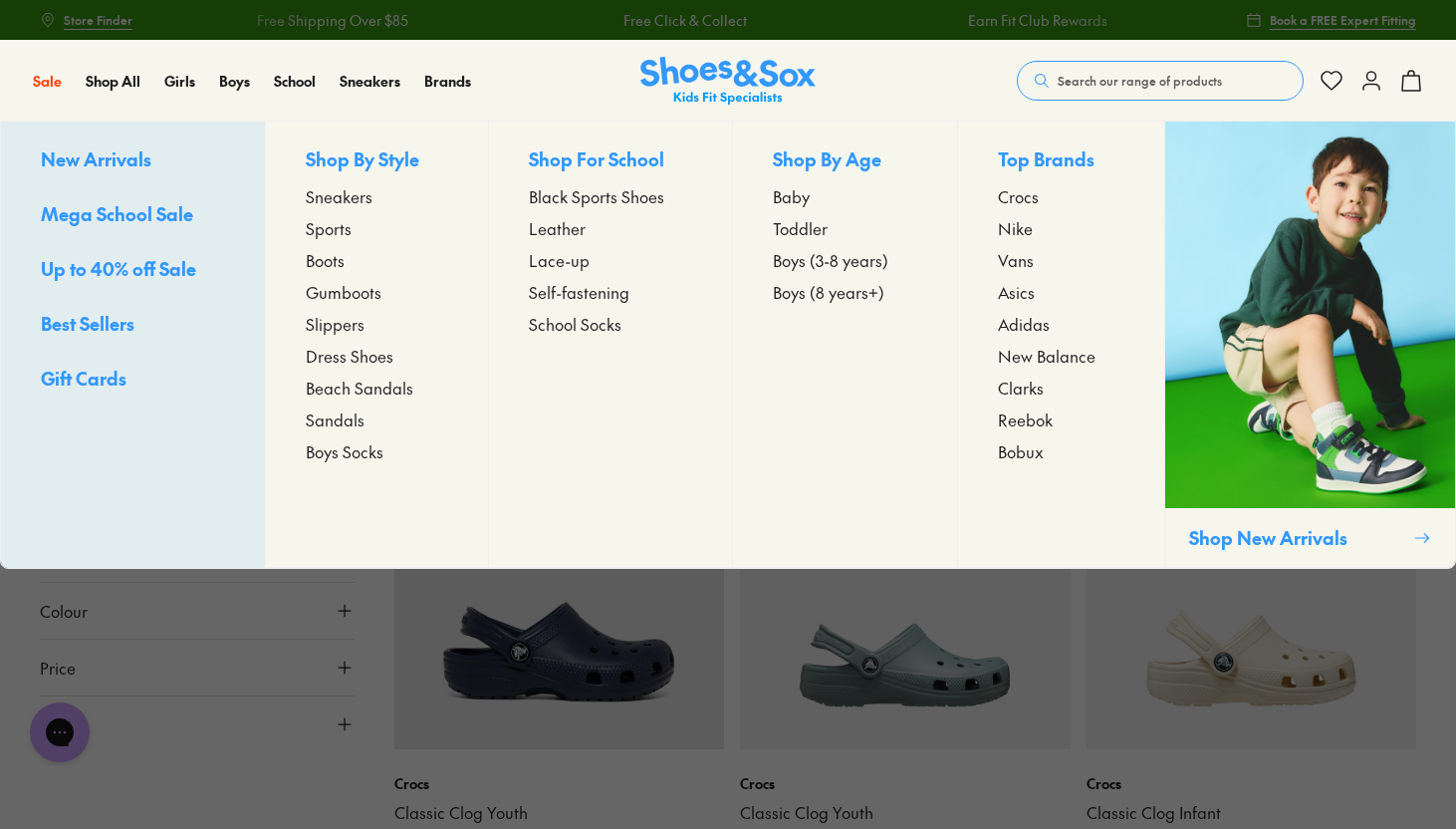 click on "Up to 40% off Sale" at bounding box center (119, 268) 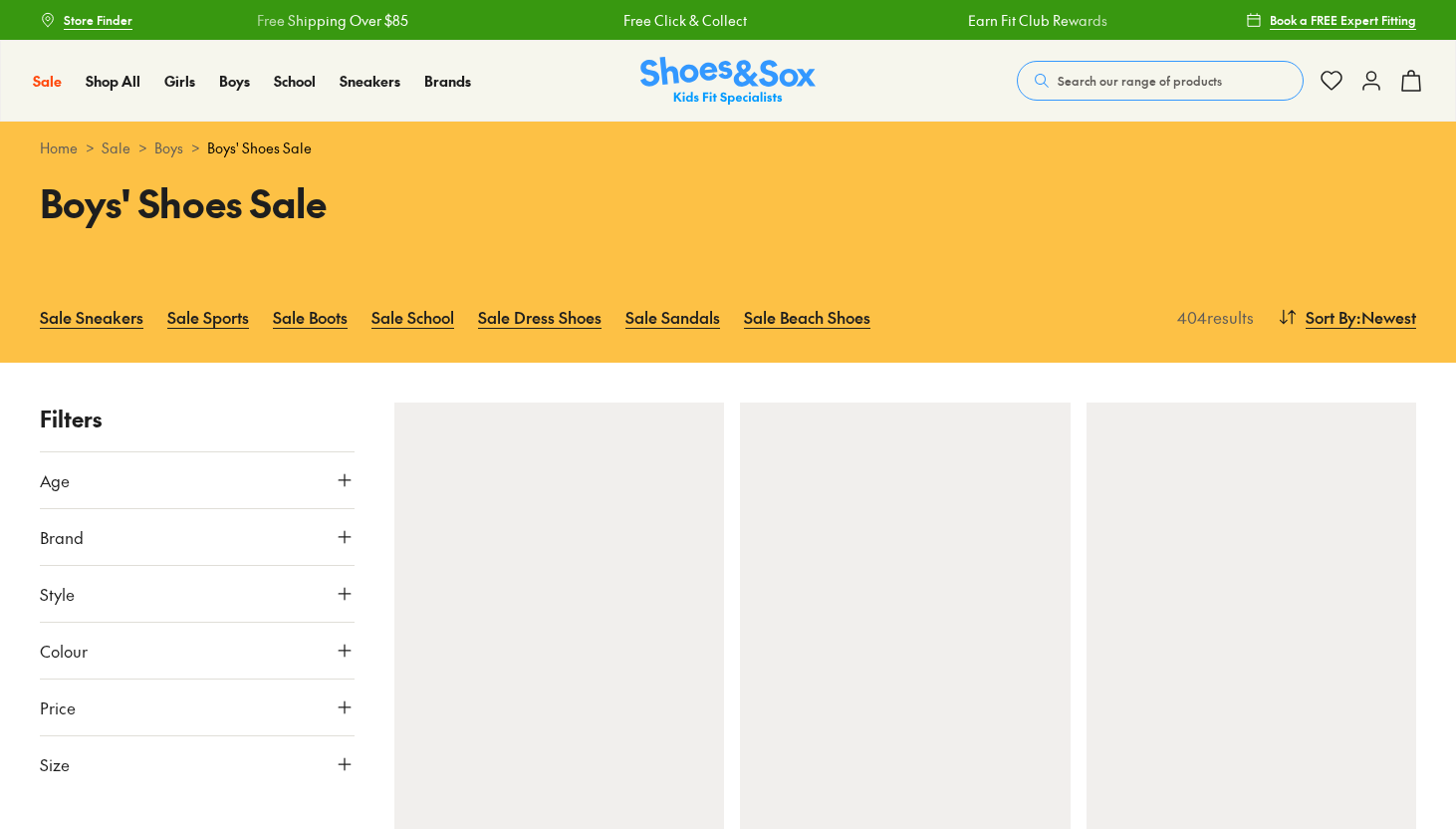 scroll, scrollTop: 0, scrollLeft: 0, axis: both 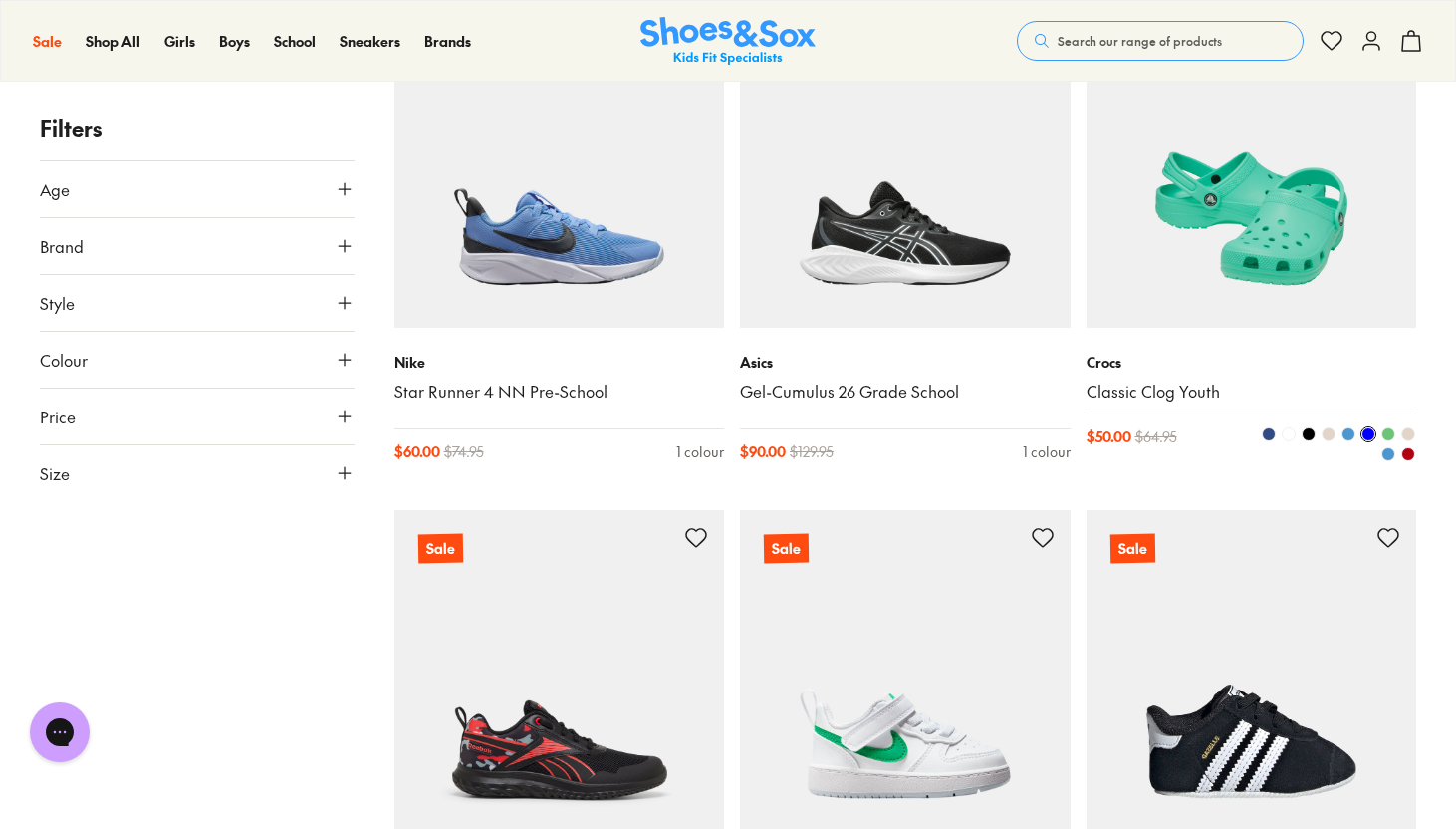 click at bounding box center (1348, 434) 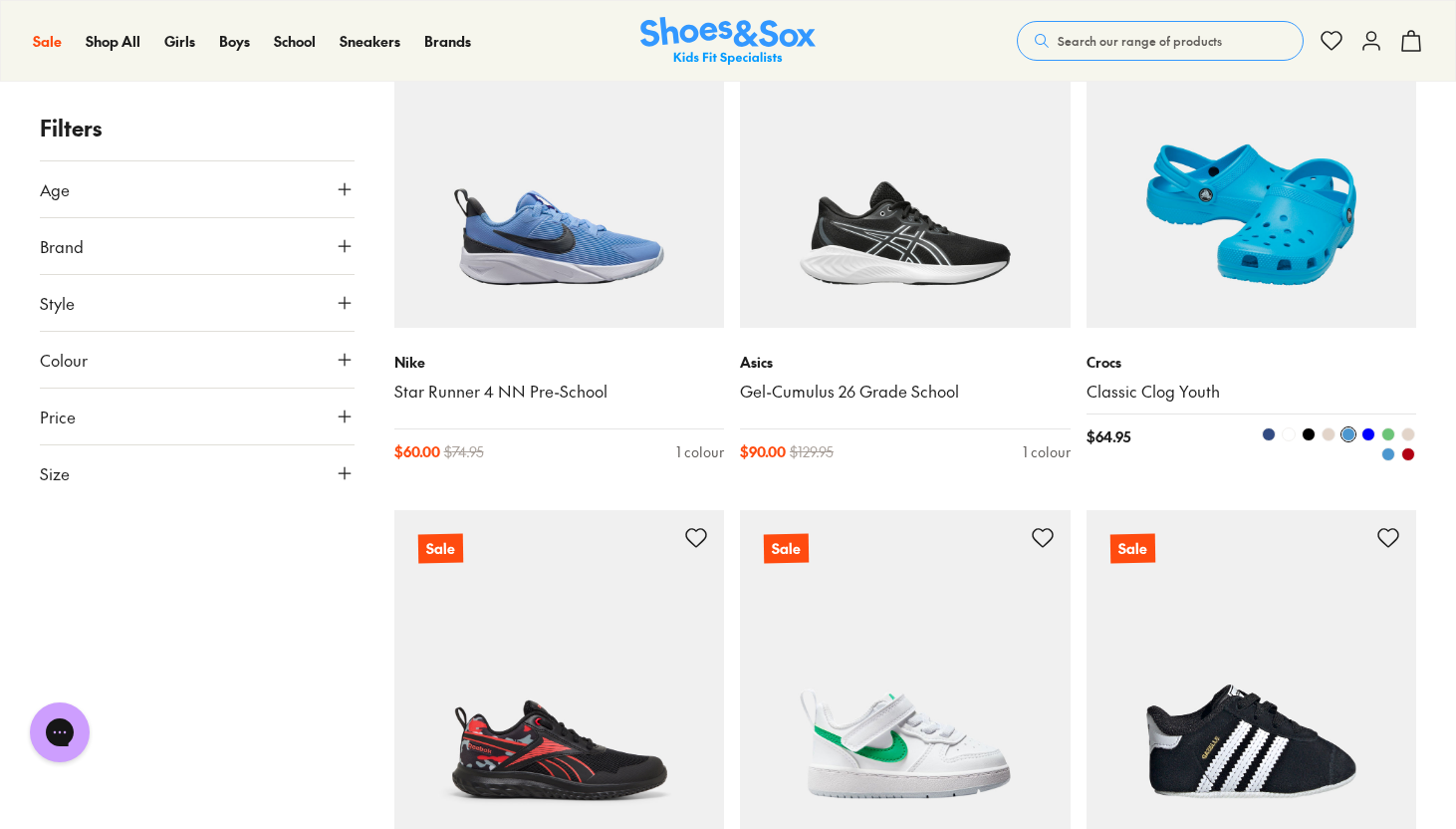 click at bounding box center [1368, 434] 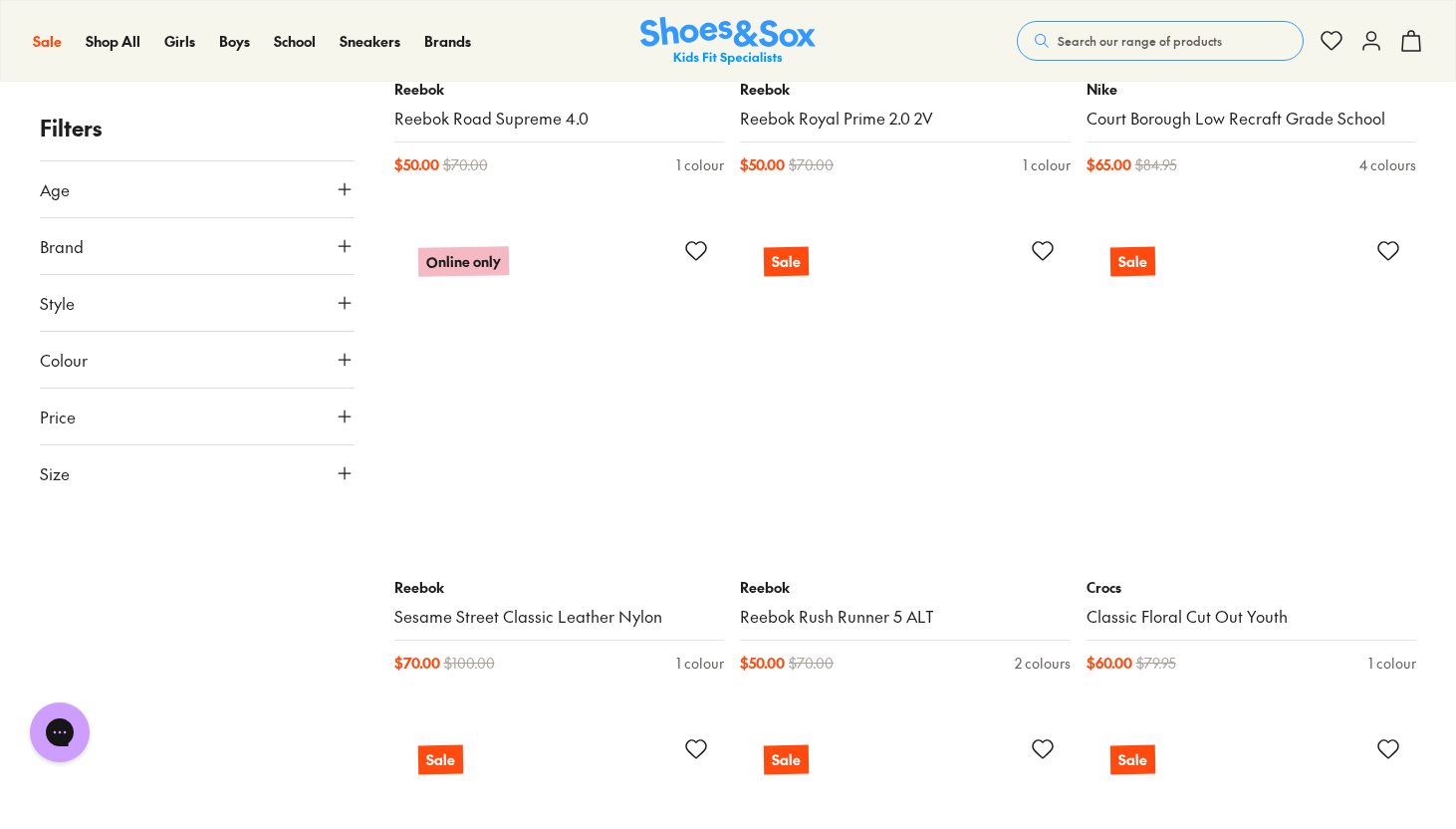 scroll, scrollTop: 29625, scrollLeft: 0, axis: vertical 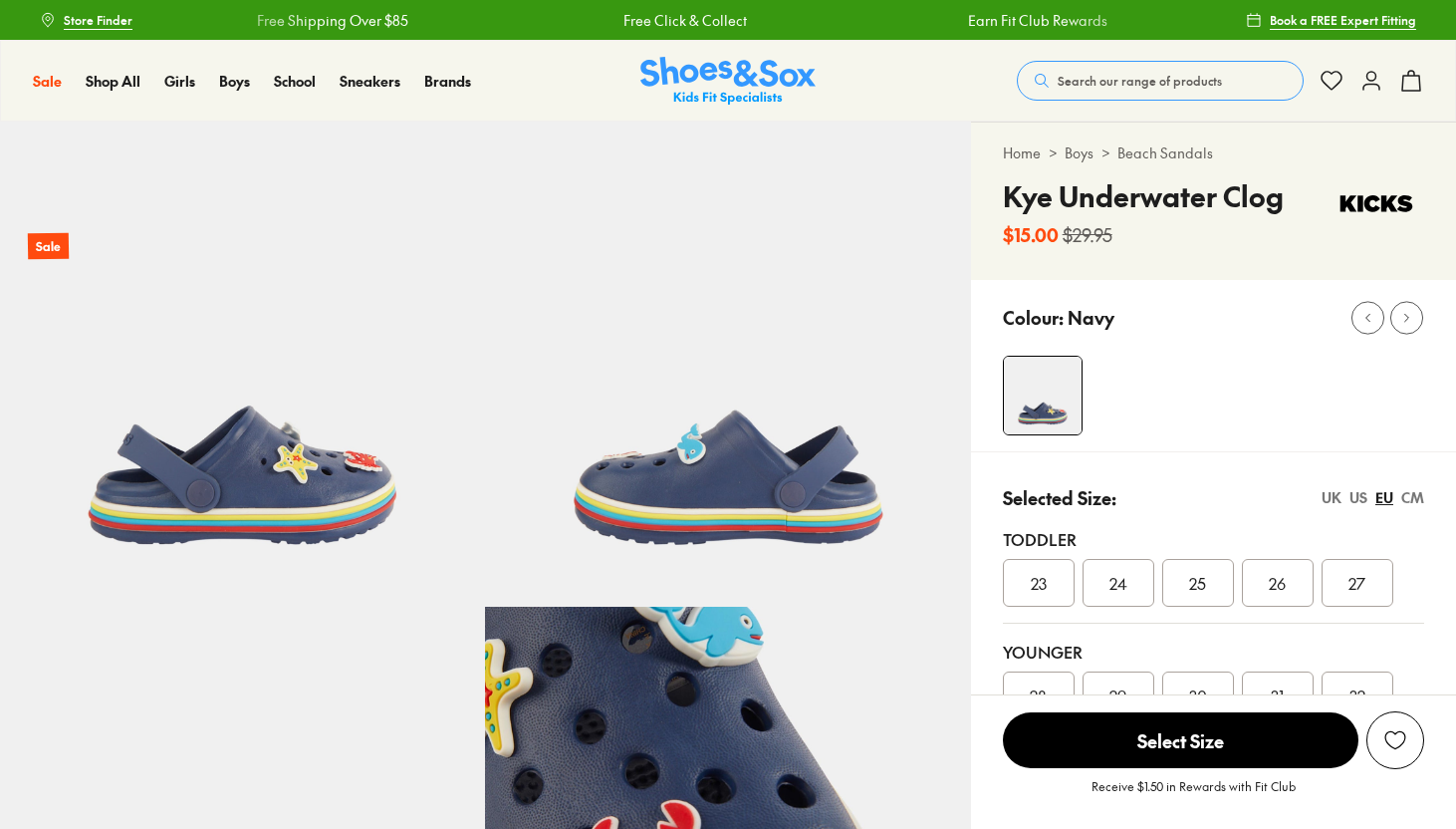 select on "*" 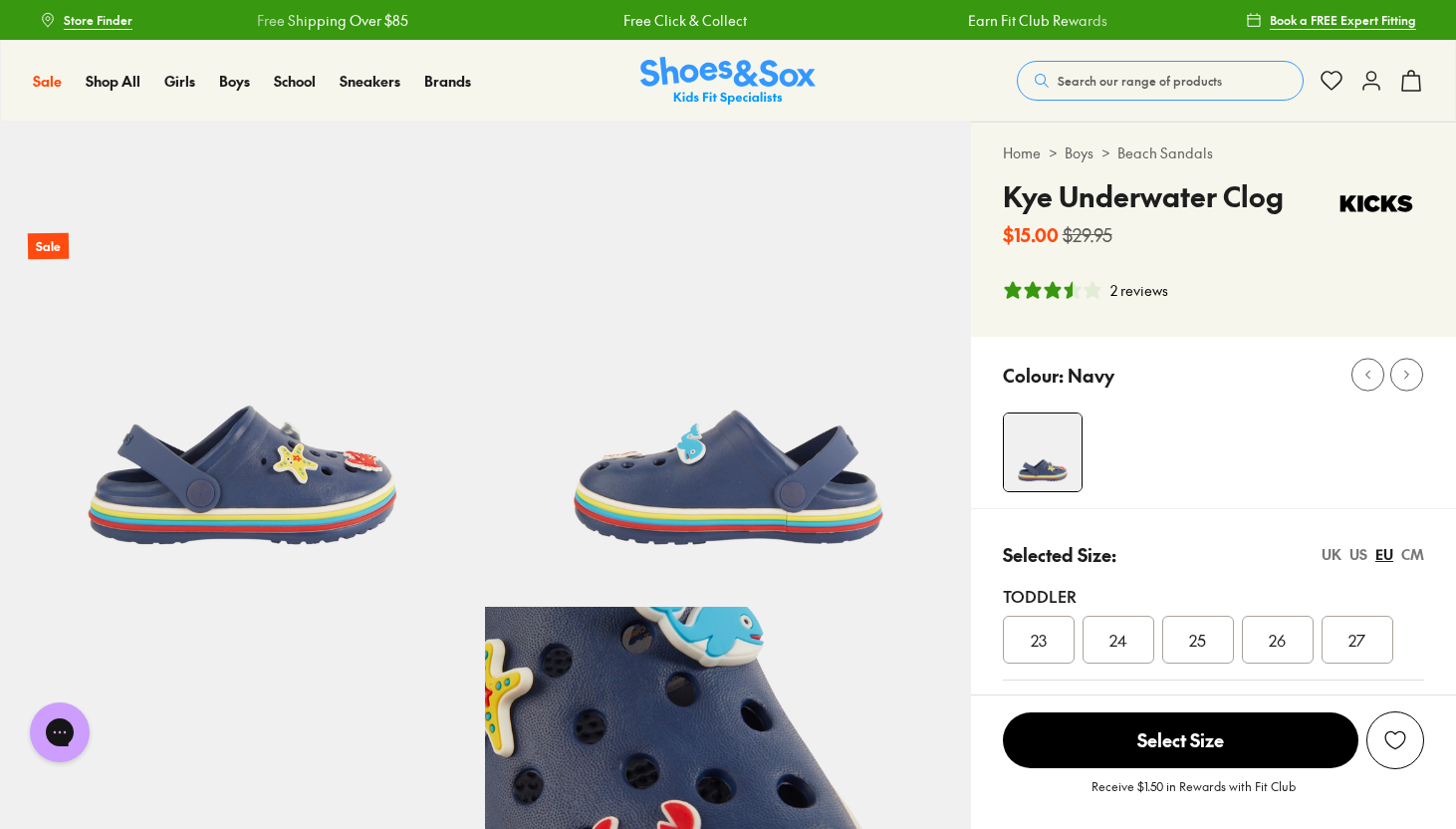 scroll, scrollTop: 0, scrollLeft: 0, axis: both 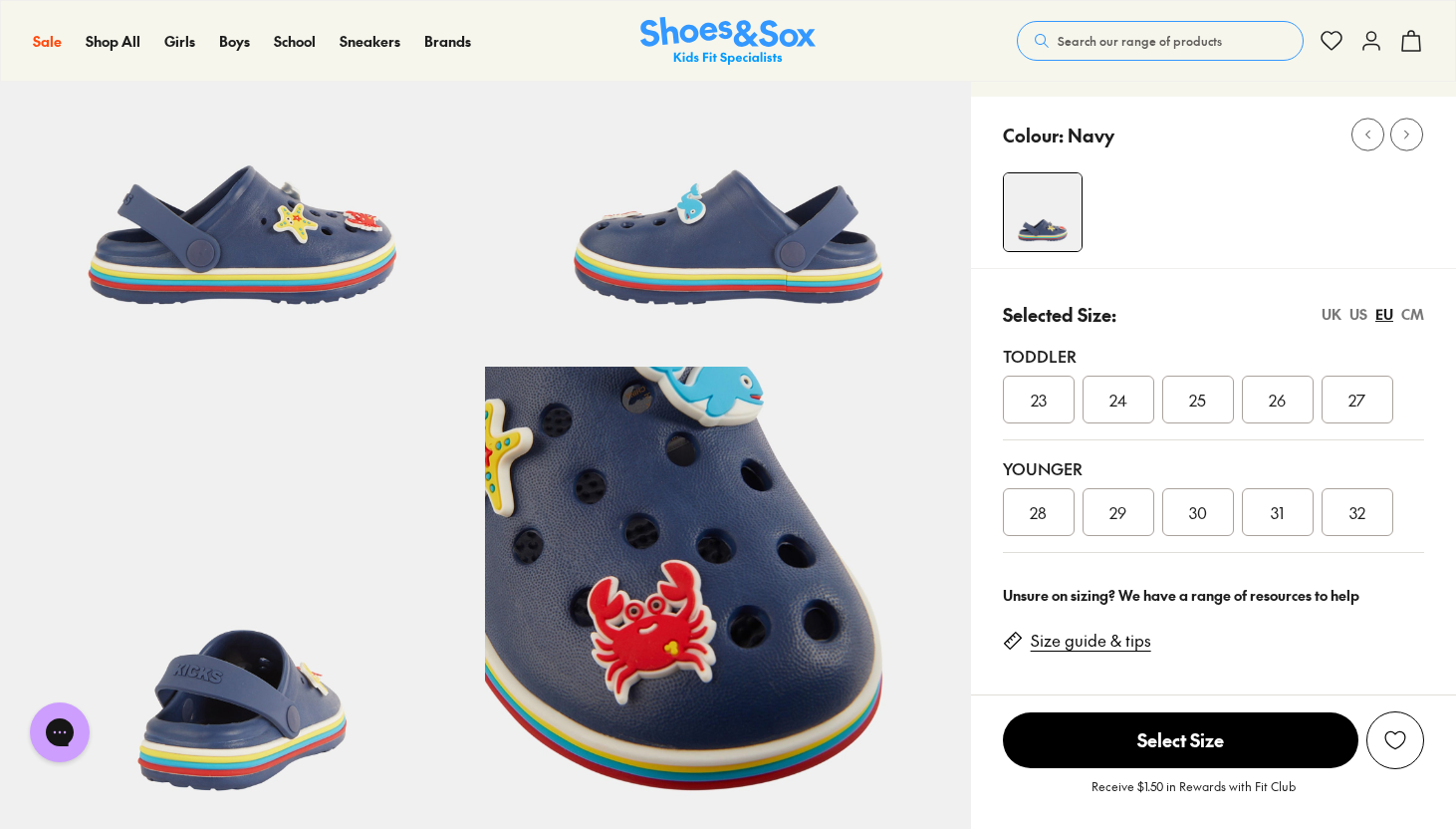 click on "30" at bounding box center (1198, 512) 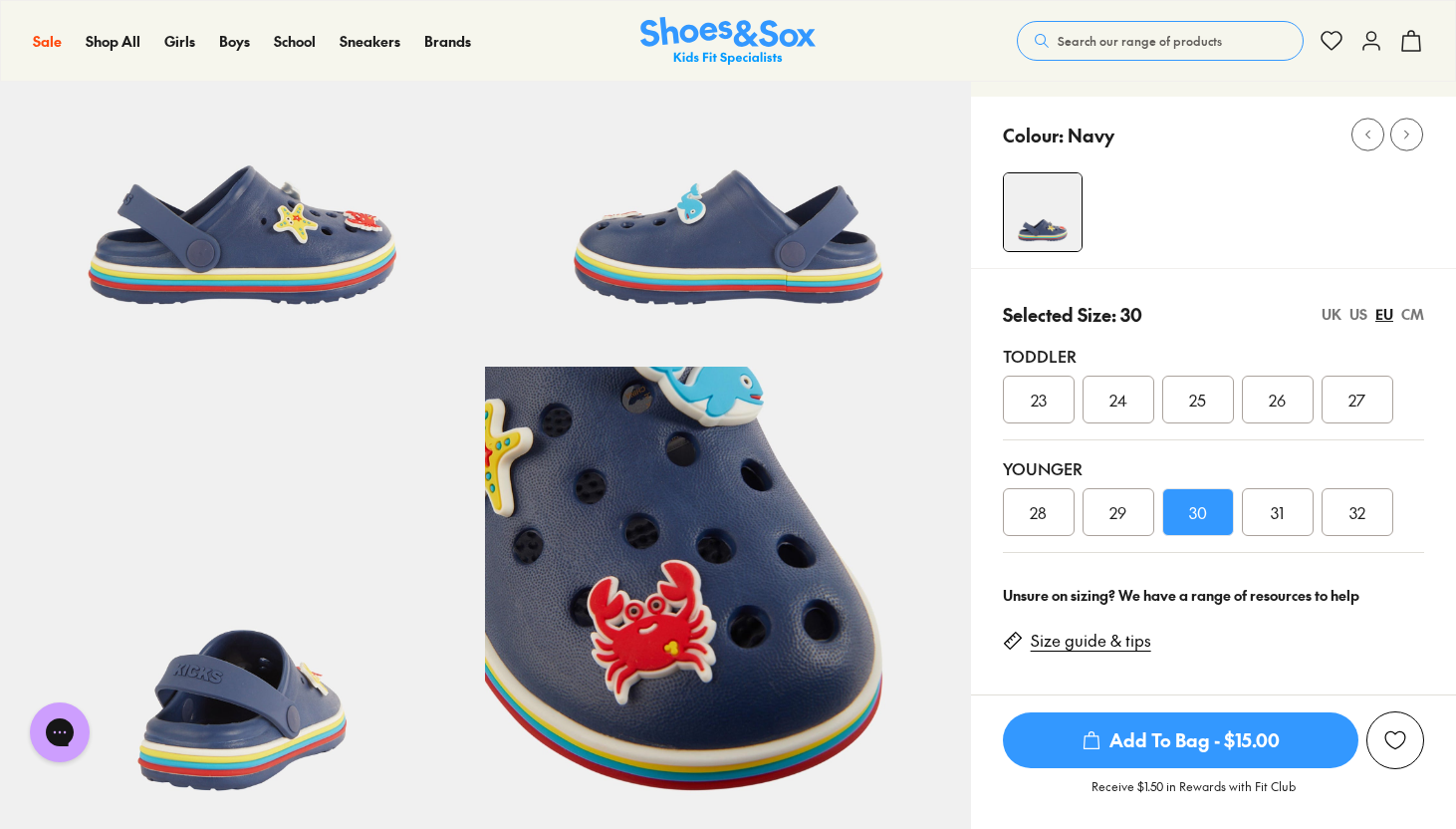 click on "31" at bounding box center (1277, 512) 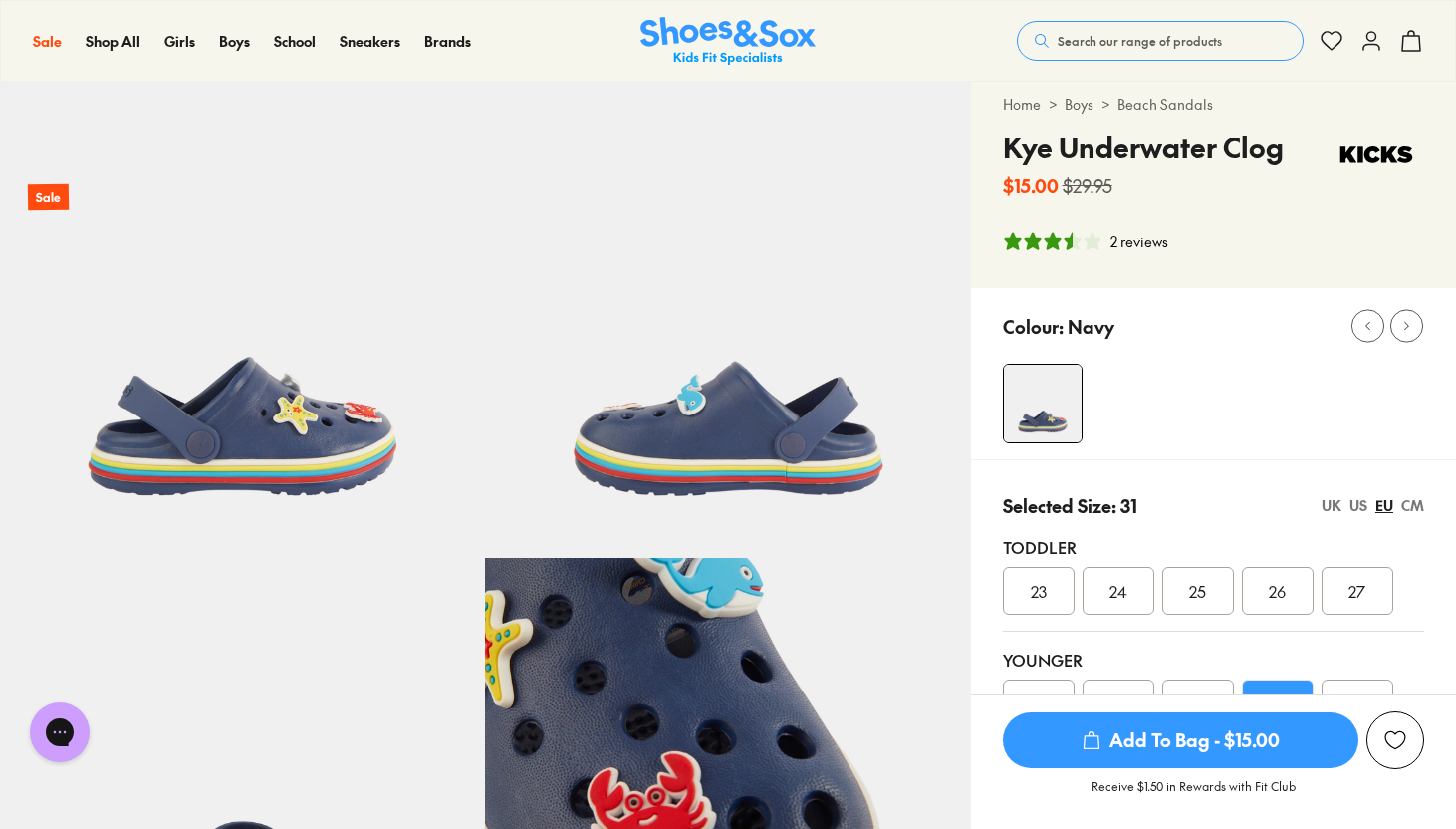 scroll, scrollTop: 0, scrollLeft: 0, axis: both 